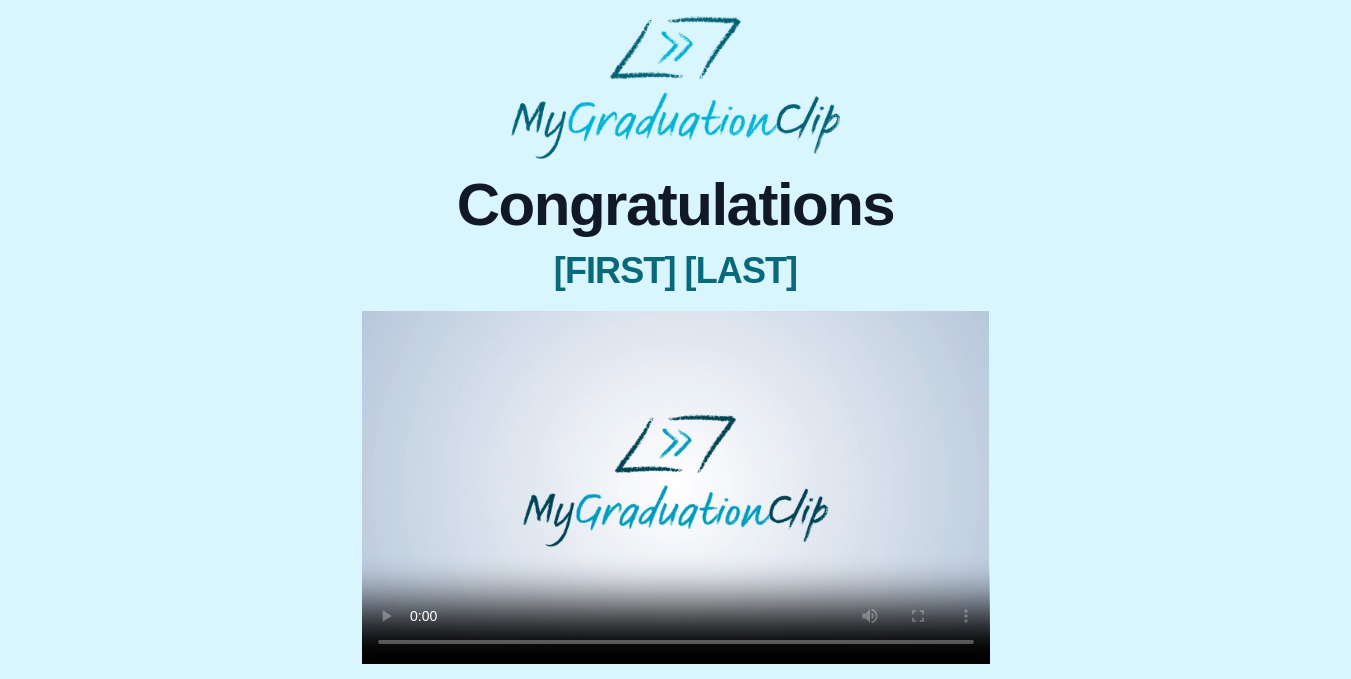 scroll, scrollTop: 96, scrollLeft: 0, axis: vertical 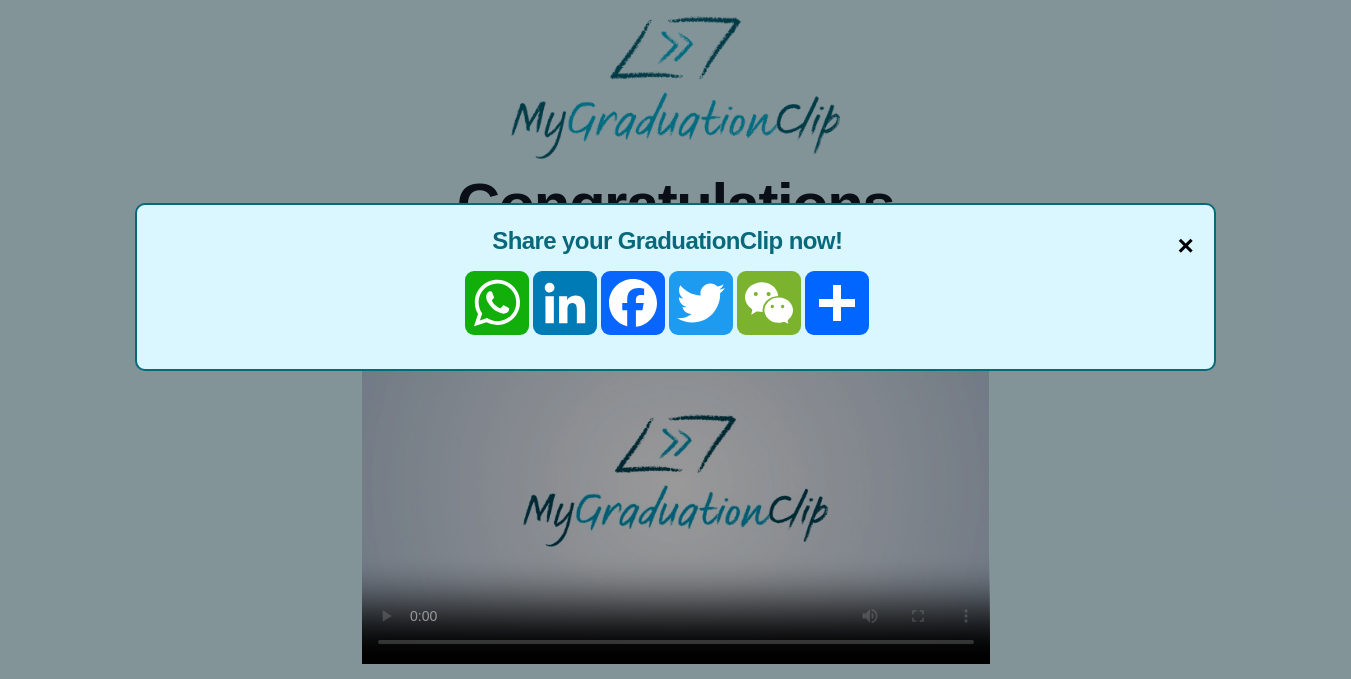 click on "×" at bounding box center (1186, 246) 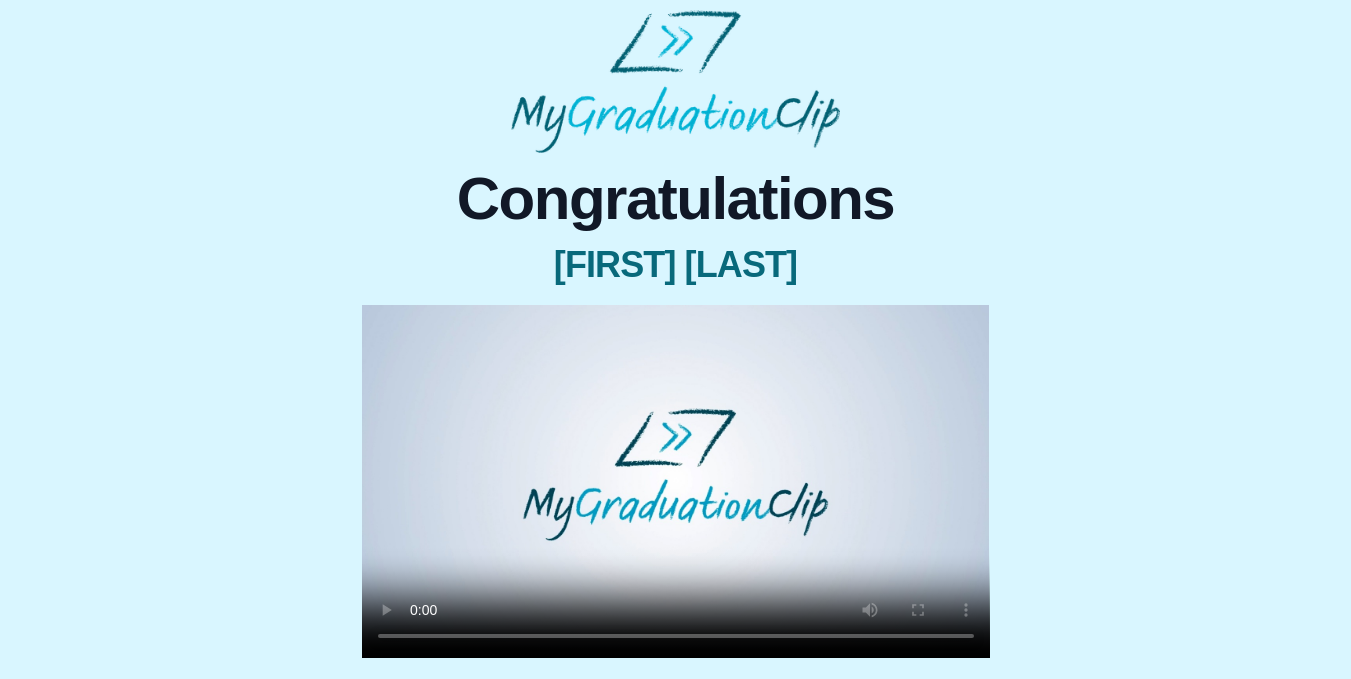 scroll, scrollTop: 0, scrollLeft: 0, axis: both 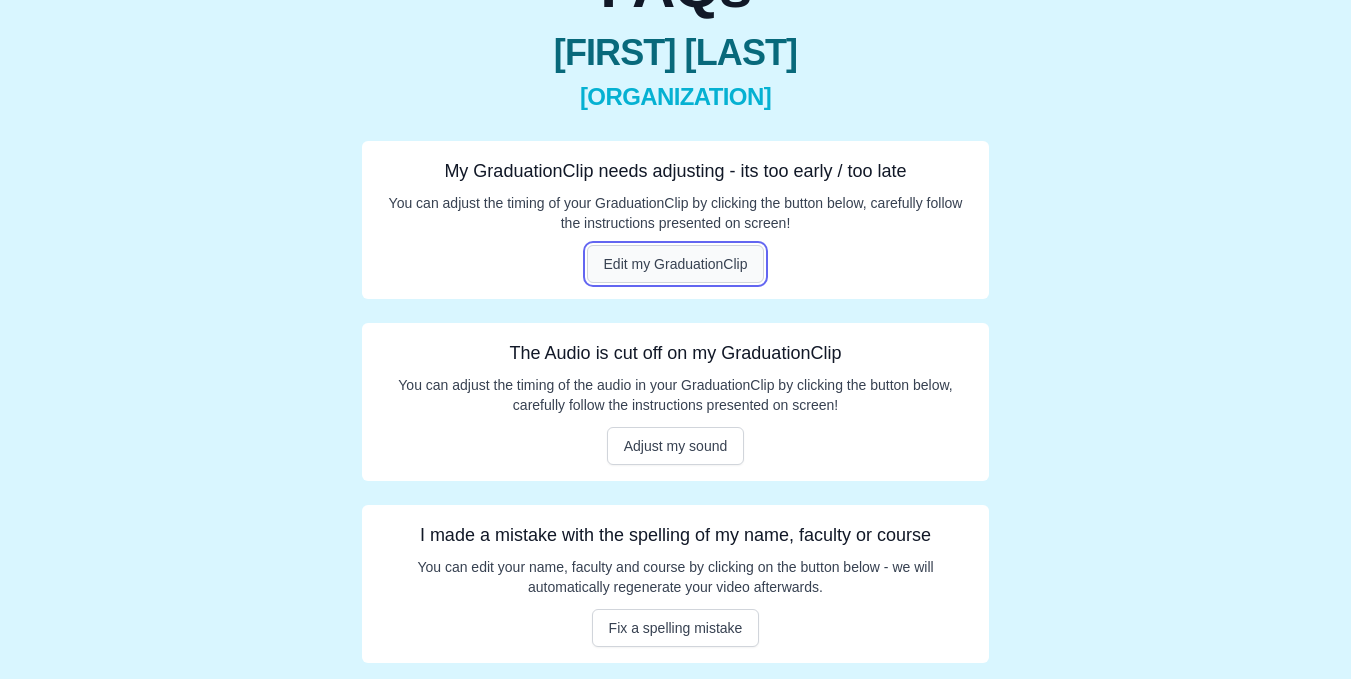 click on "Edit my GraduationClip" at bounding box center [676, 264] 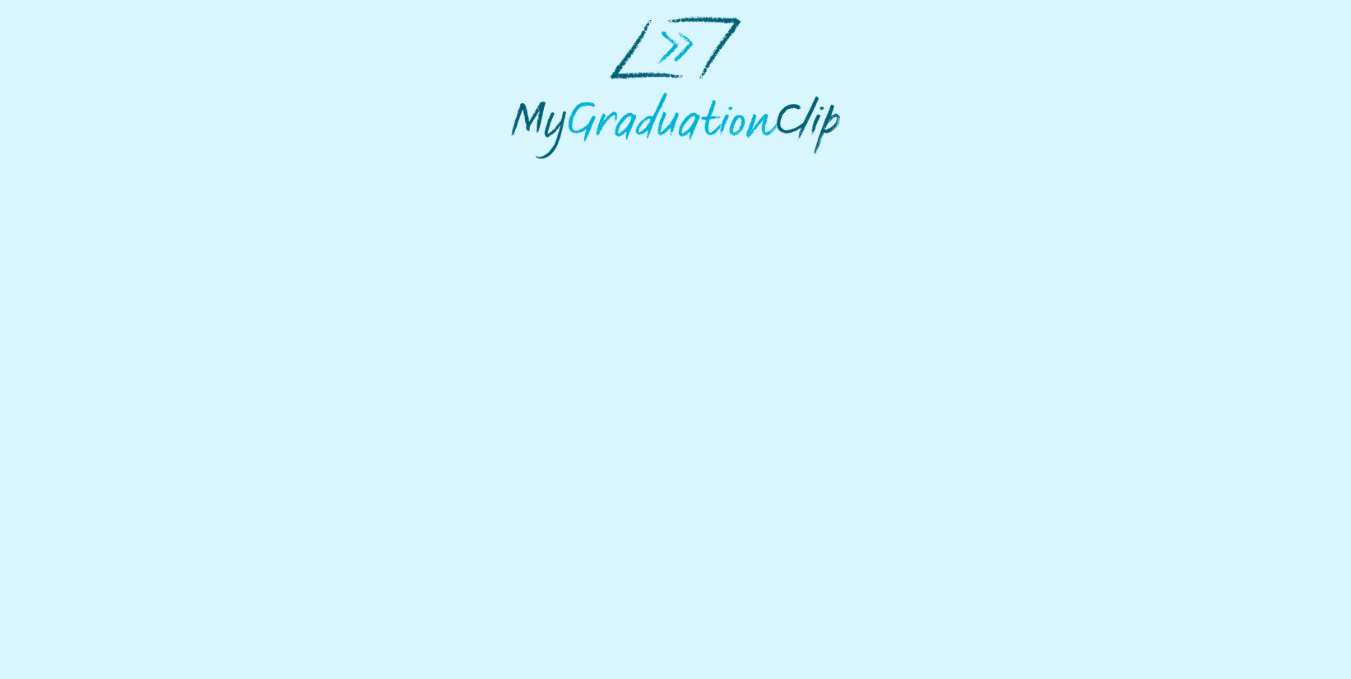 scroll, scrollTop: 0, scrollLeft: 0, axis: both 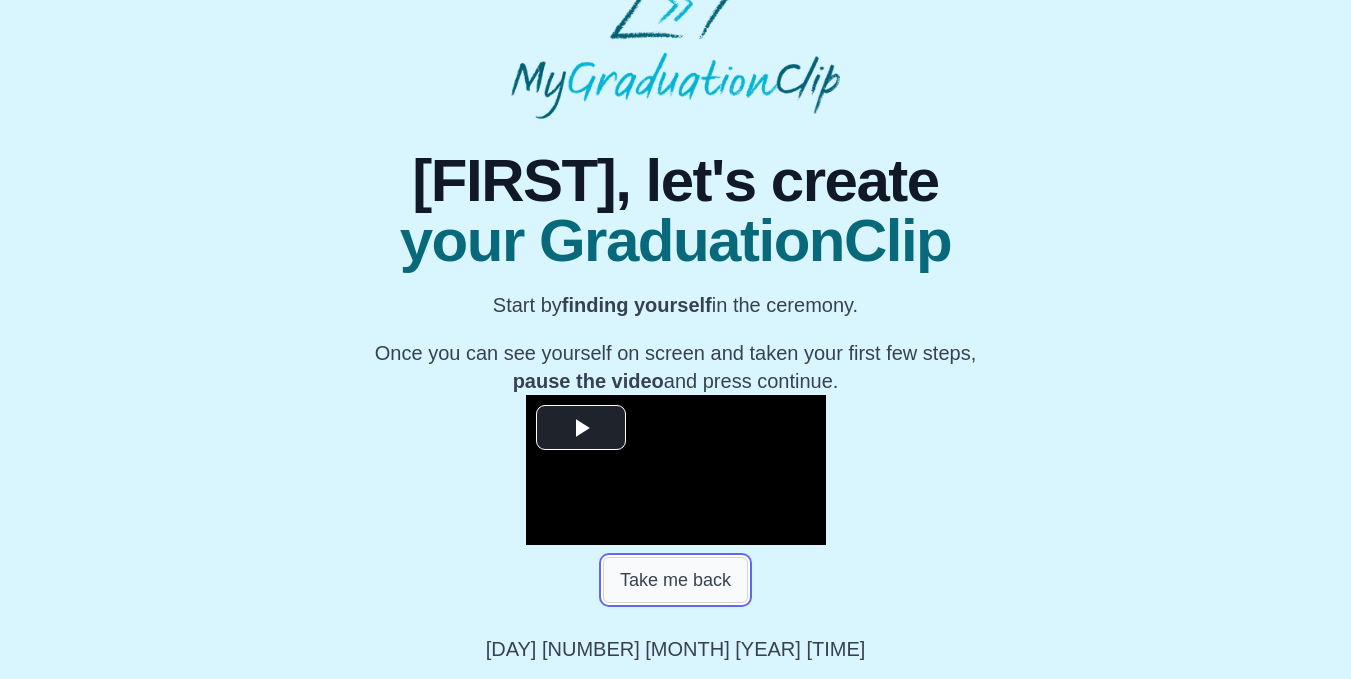 click on "Take me back" at bounding box center [675, 580] 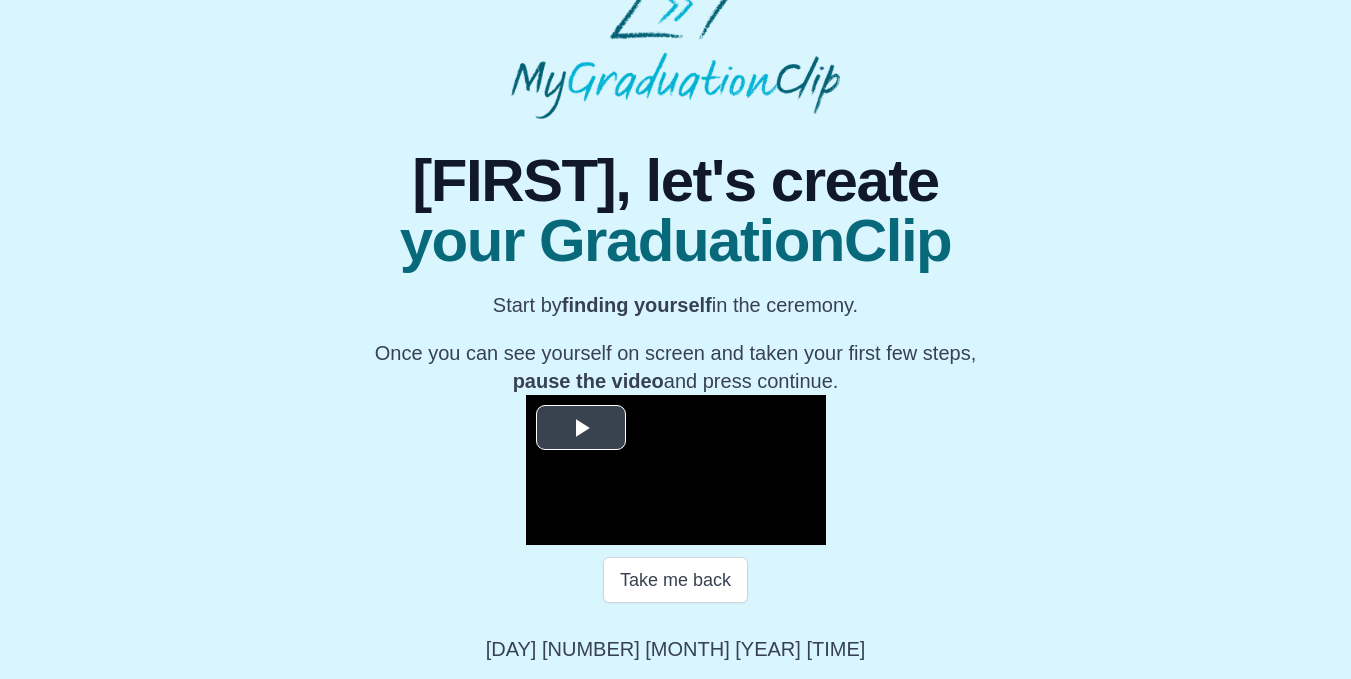 click at bounding box center (581, 428) 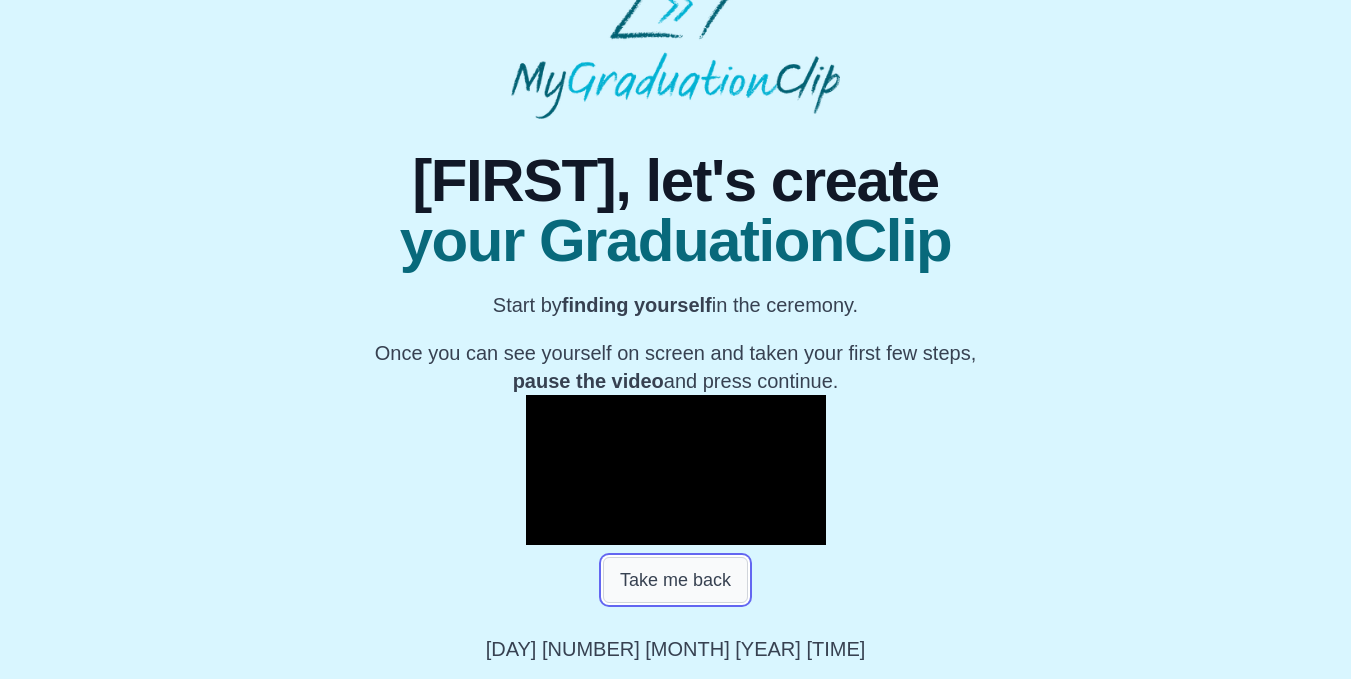 click on "Take me back" at bounding box center [675, 580] 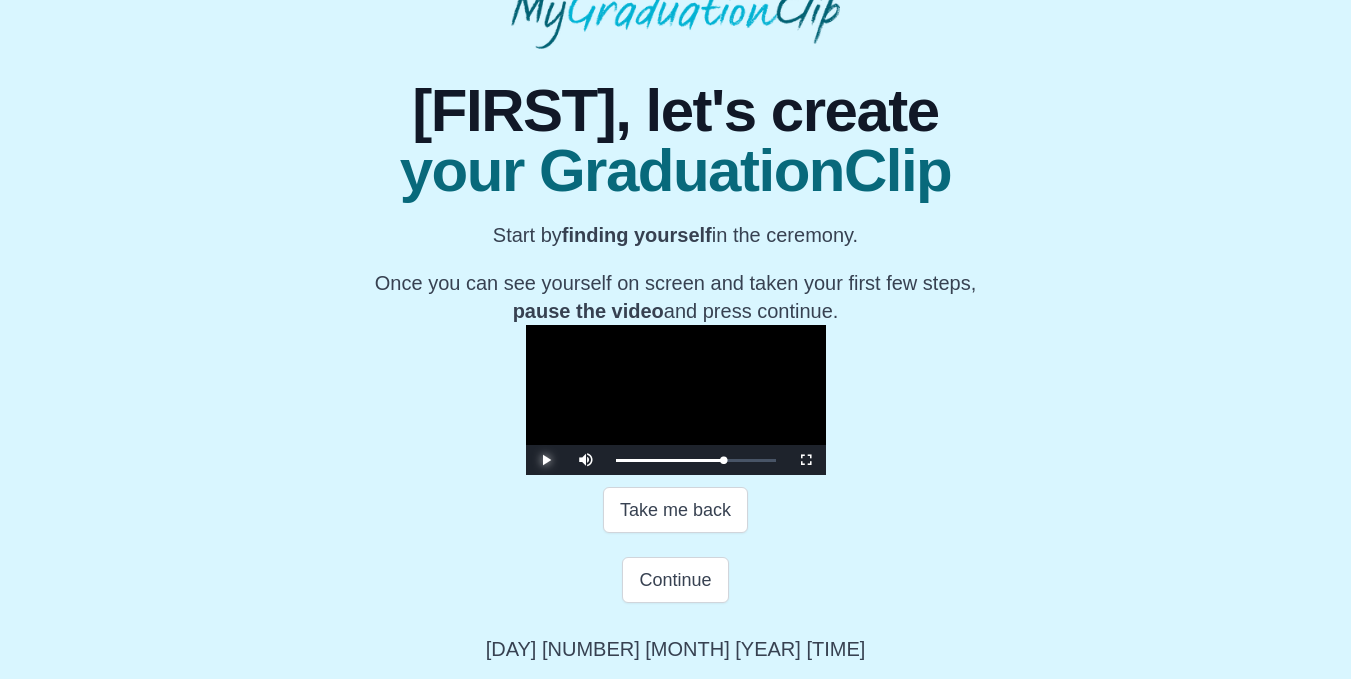 click at bounding box center [546, 460] 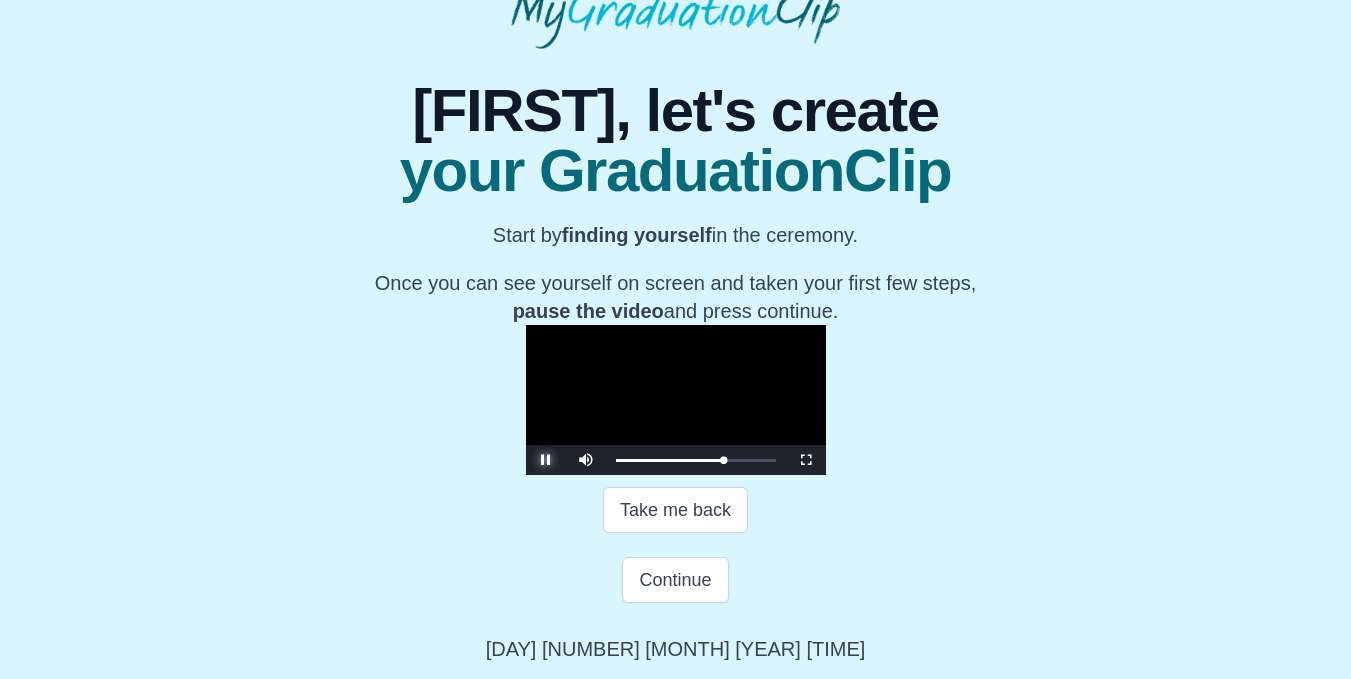 click at bounding box center (546, 460) 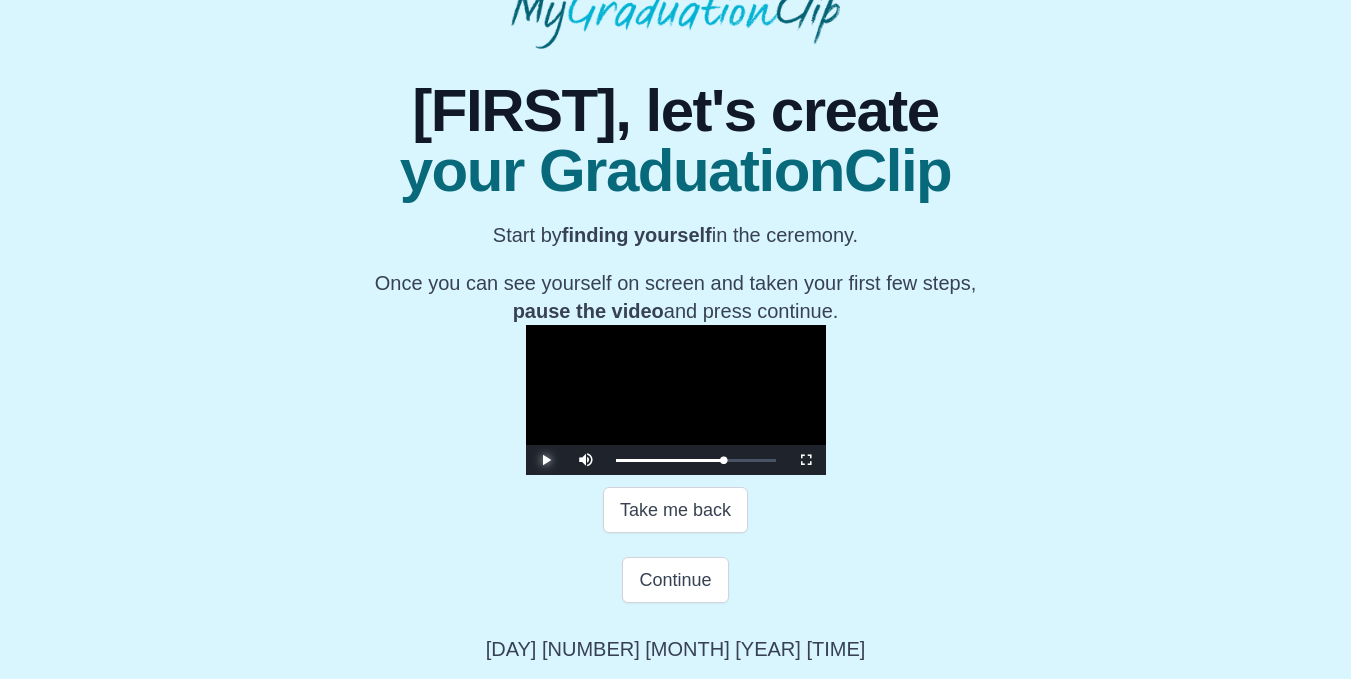 click at bounding box center (546, 460) 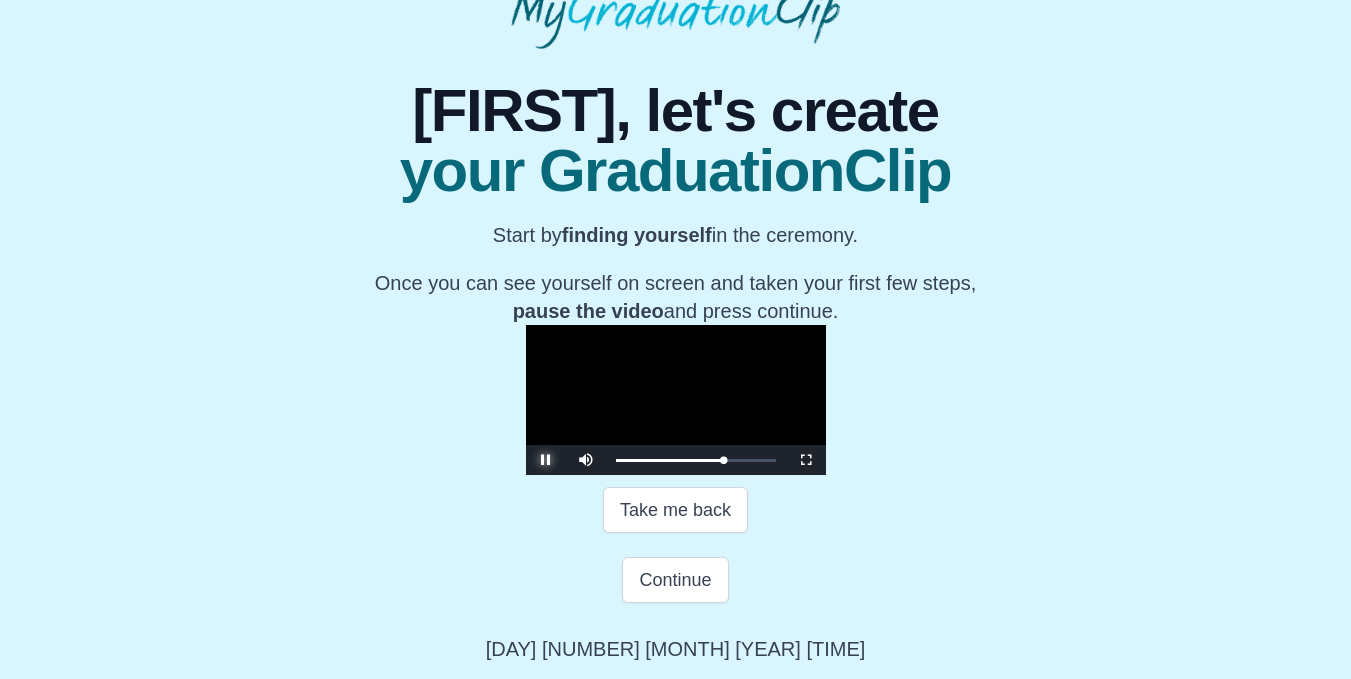 click at bounding box center [546, 460] 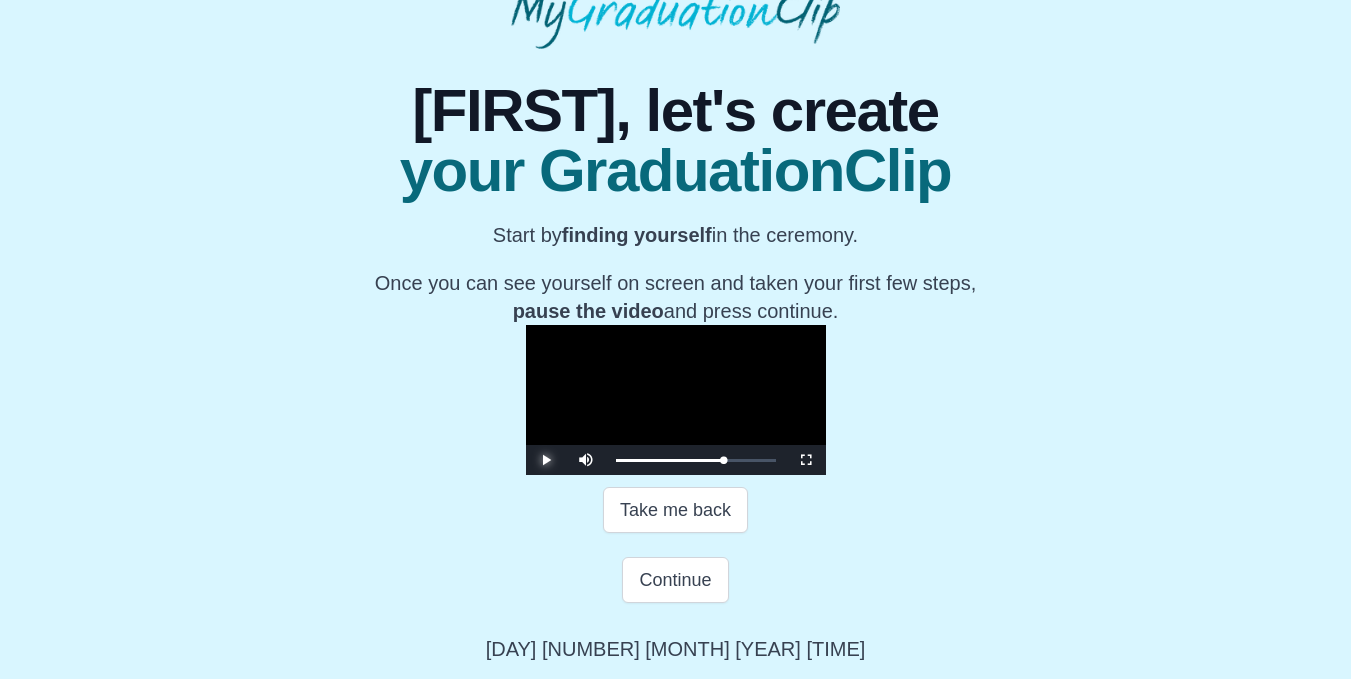 click at bounding box center [546, 460] 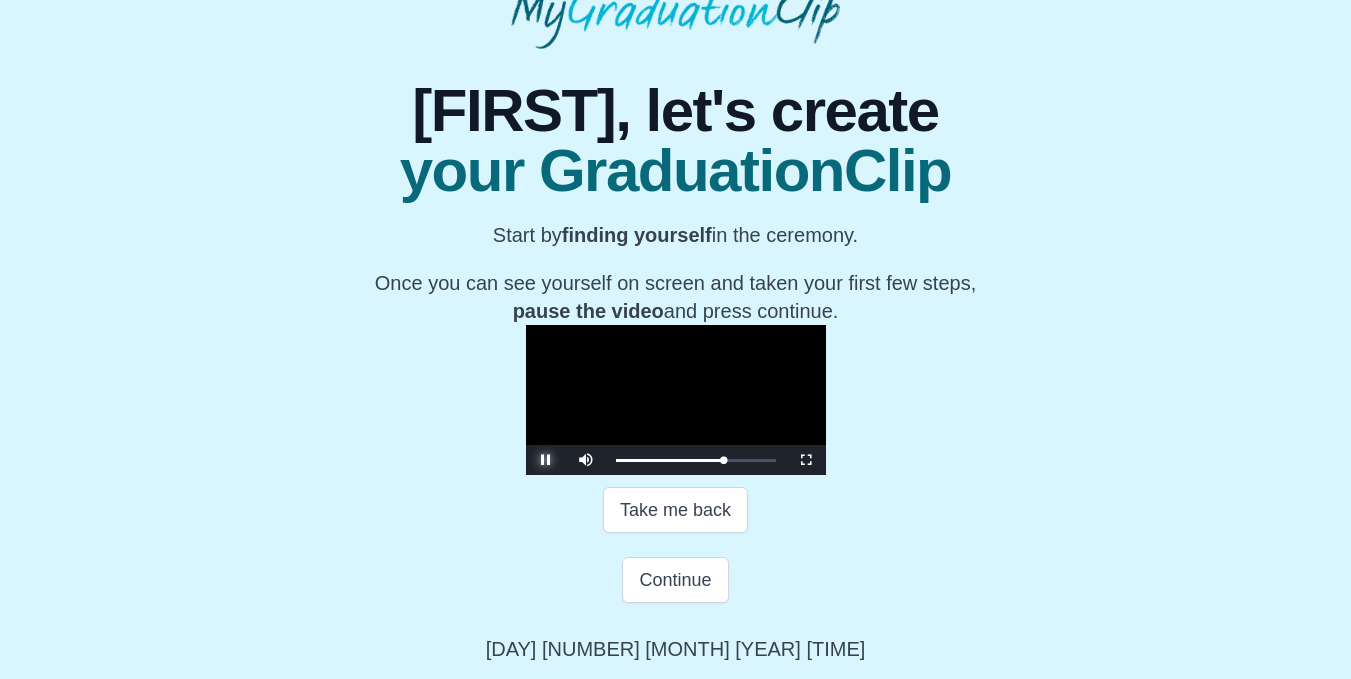click at bounding box center [546, 460] 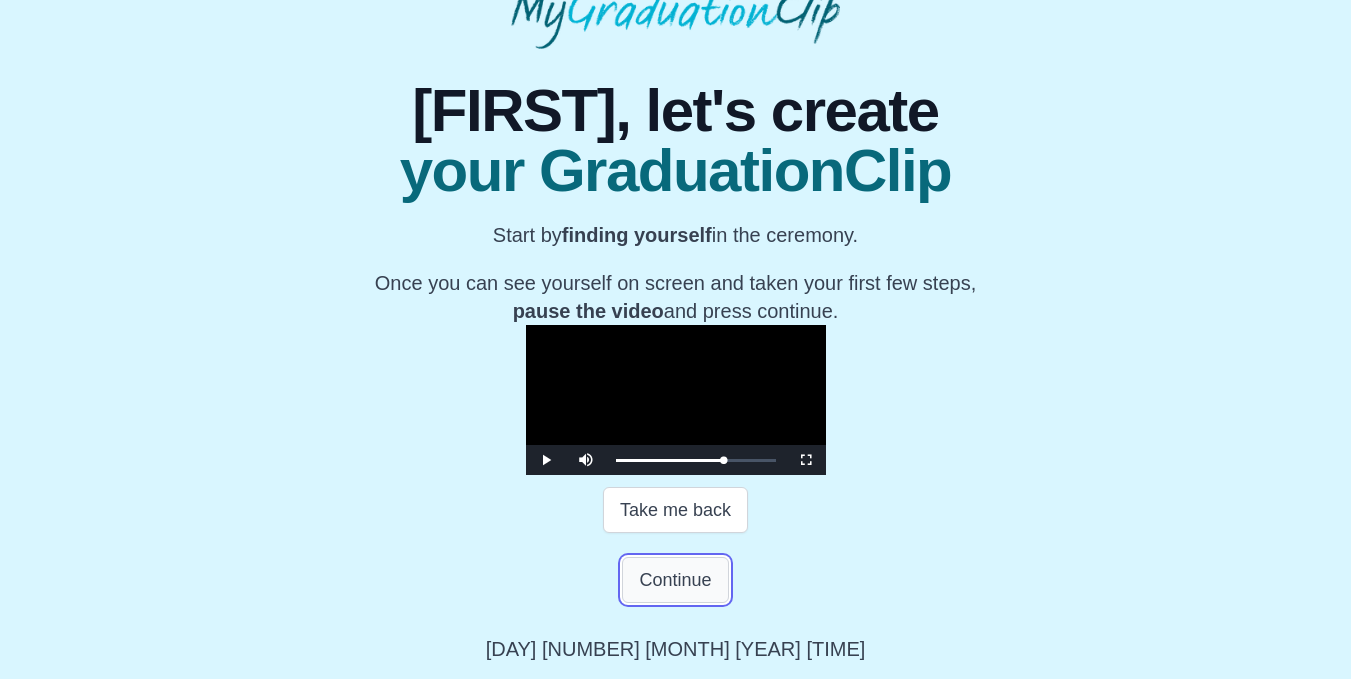 click on "Continue" at bounding box center [675, 580] 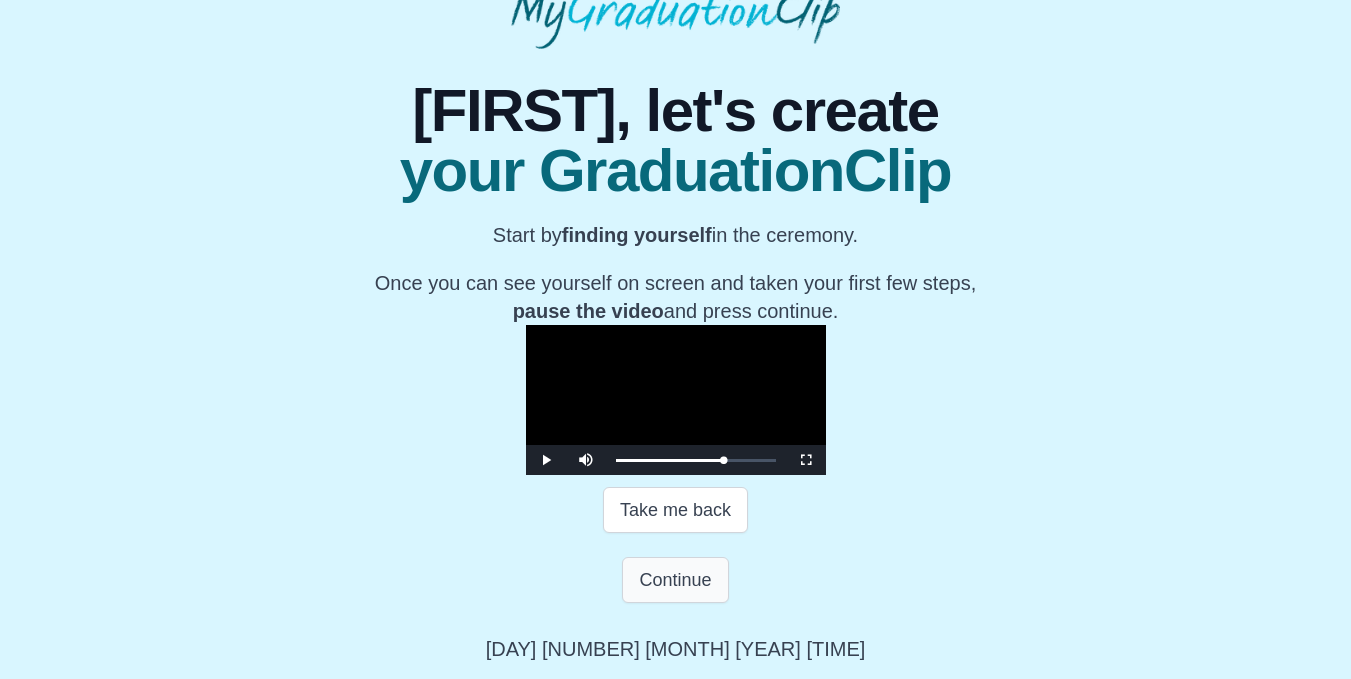 scroll, scrollTop: 0, scrollLeft: 0, axis: both 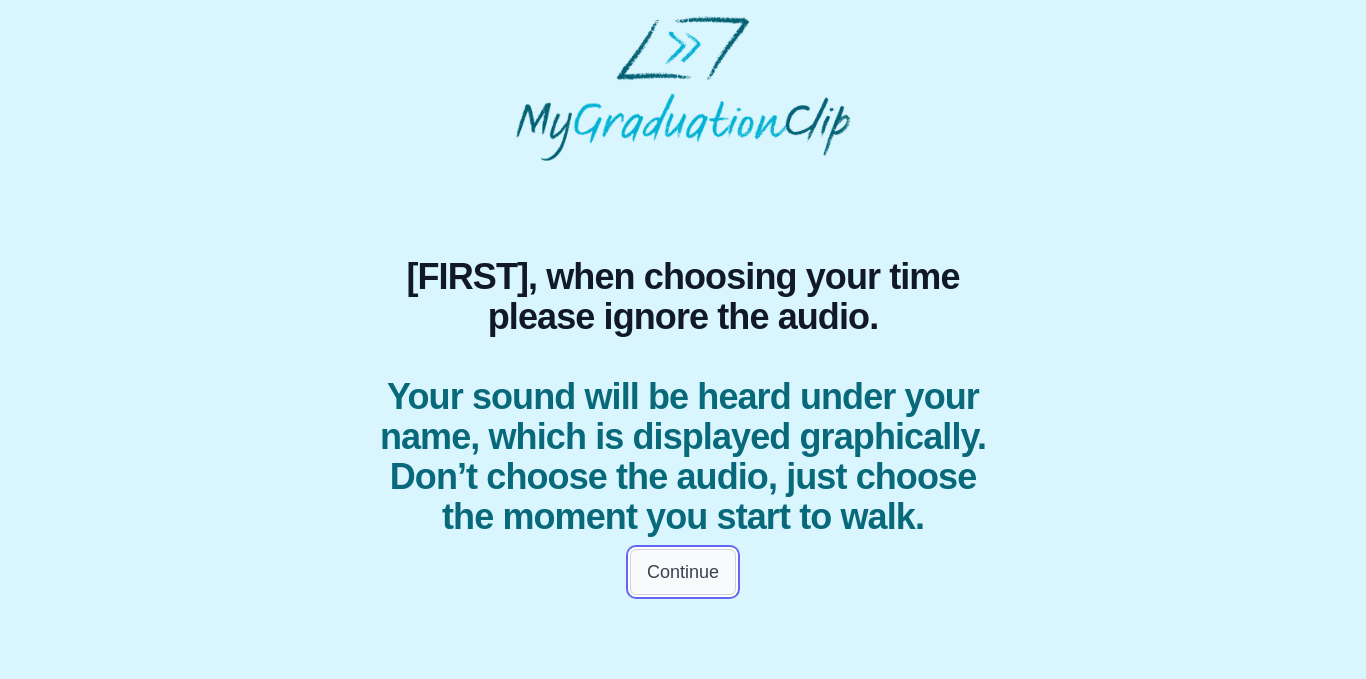 click on "Continue" at bounding box center [683, 572] 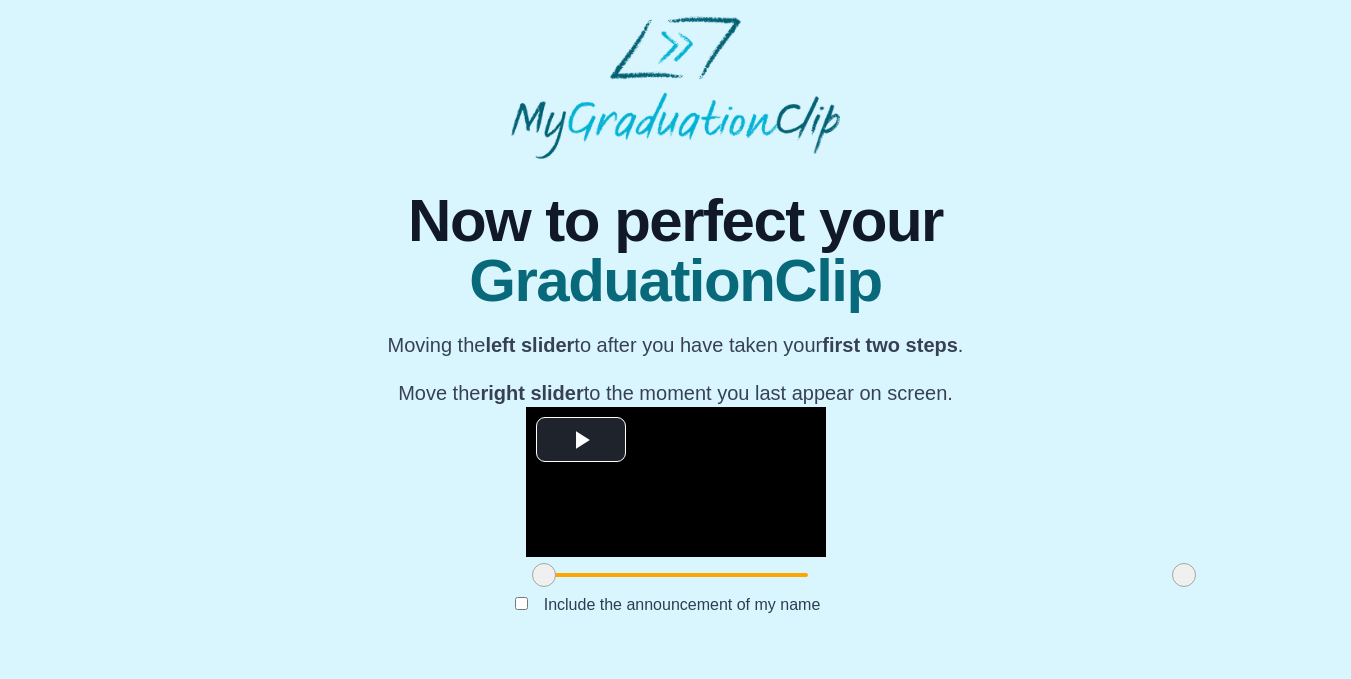 scroll, scrollTop: 171, scrollLeft: 0, axis: vertical 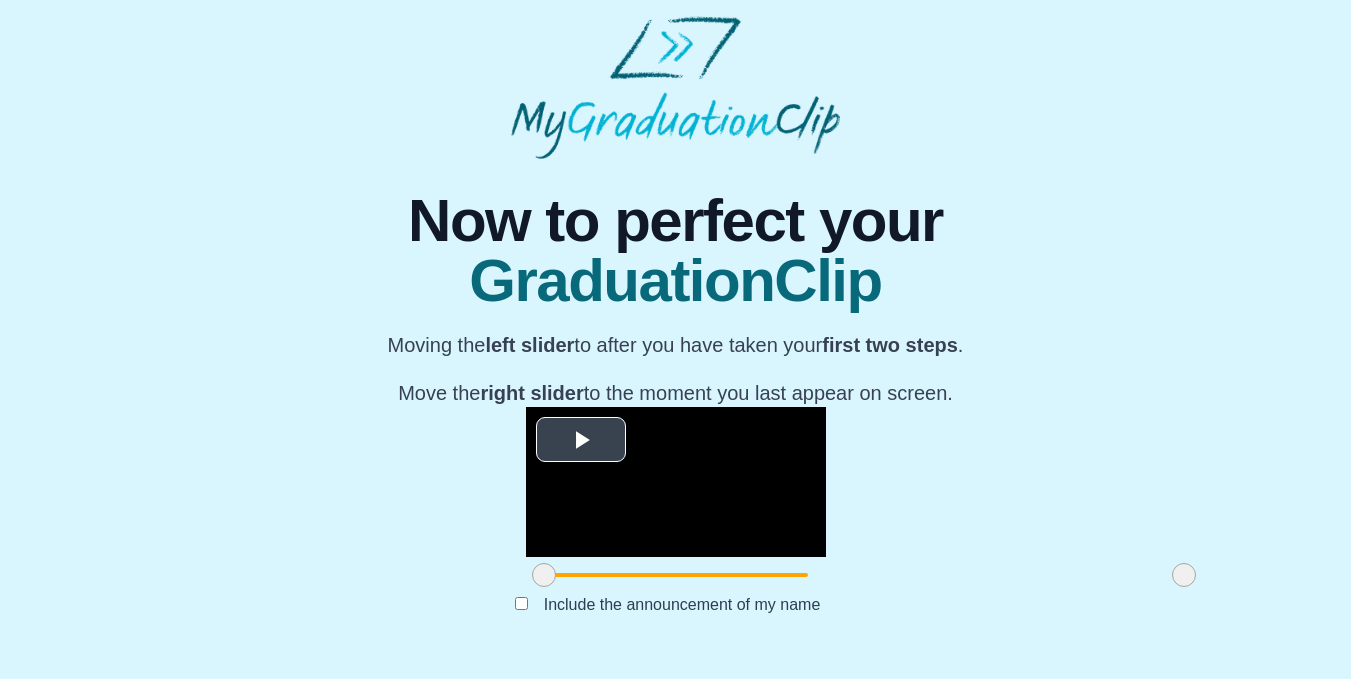 click at bounding box center [581, 440] 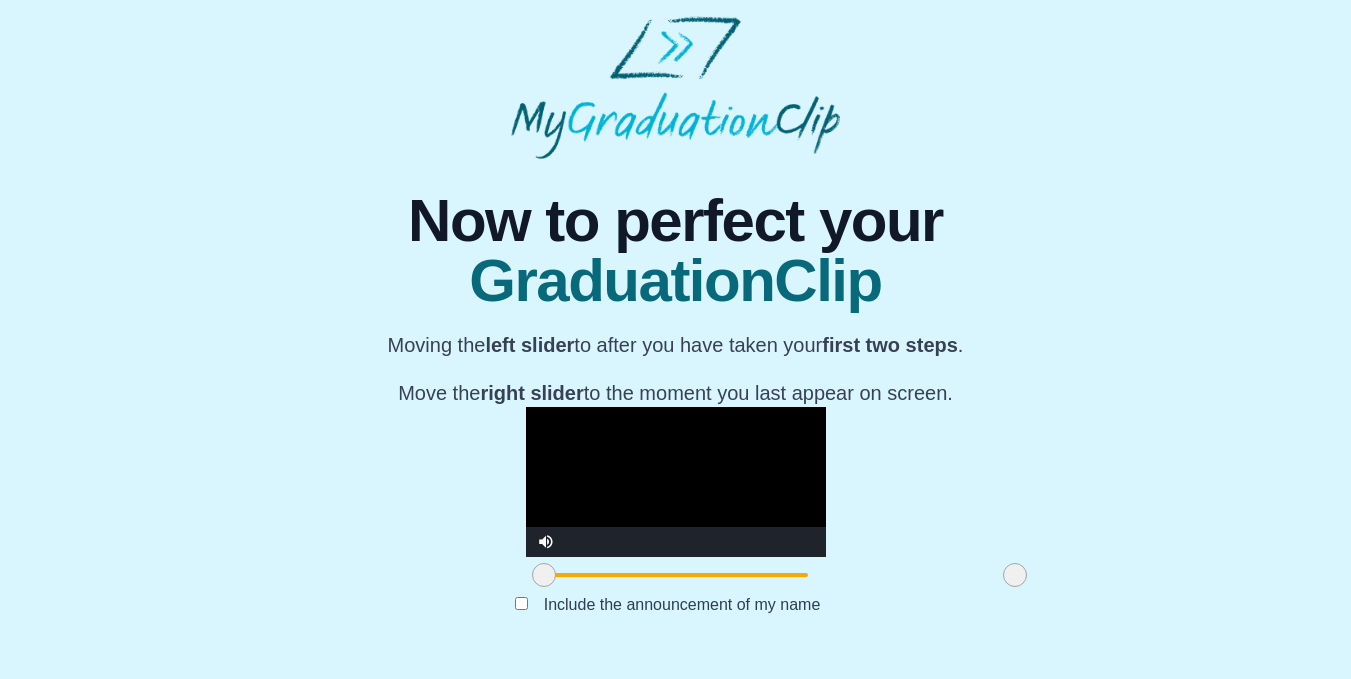 drag, startPoint x: 993, startPoint y: 635, endPoint x: 824, endPoint y: 636, distance: 169.00296 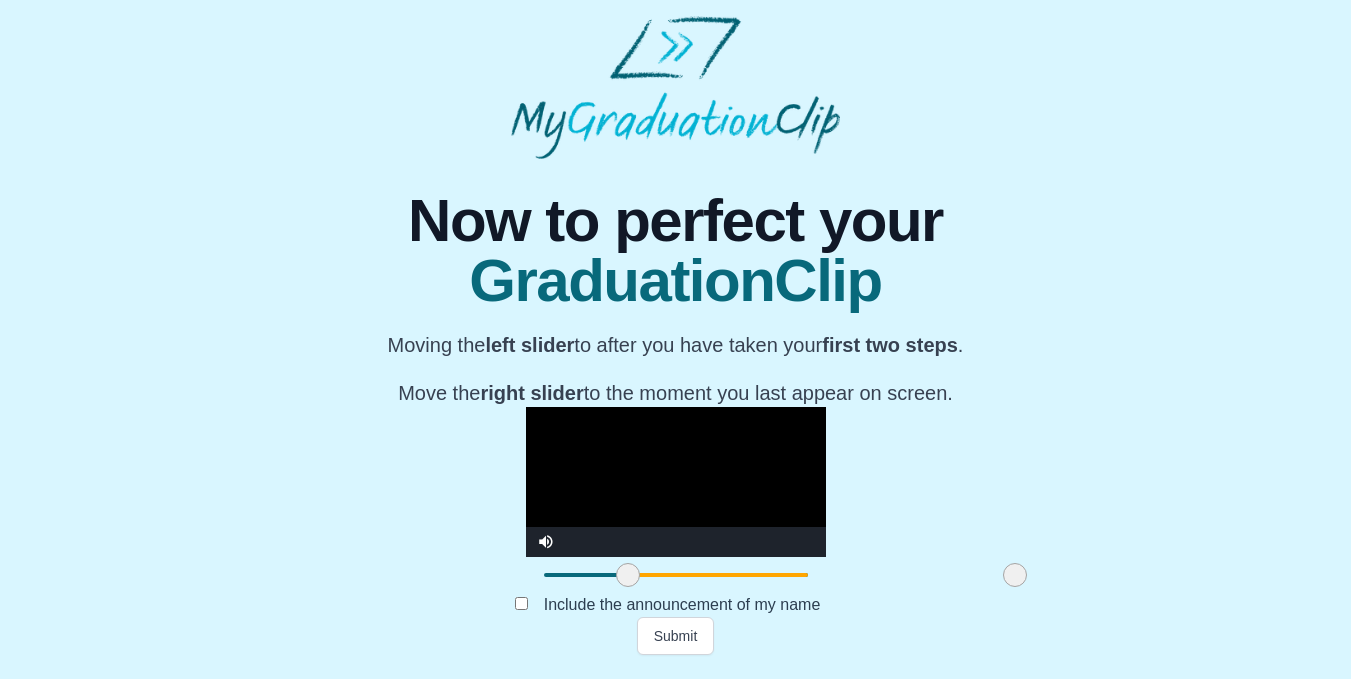 drag, startPoint x: 356, startPoint y: 634, endPoint x: 440, endPoint y: 625, distance: 84.48077 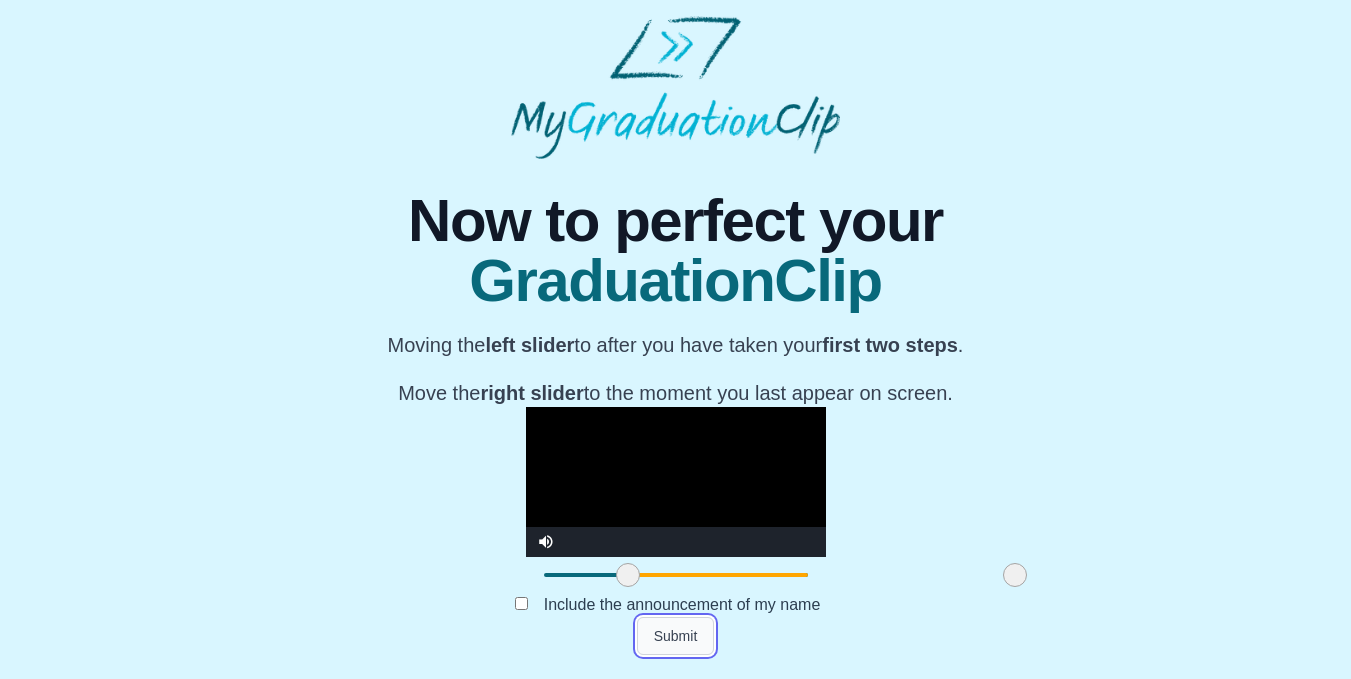 click on "Submit" at bounding box center (676, 636) 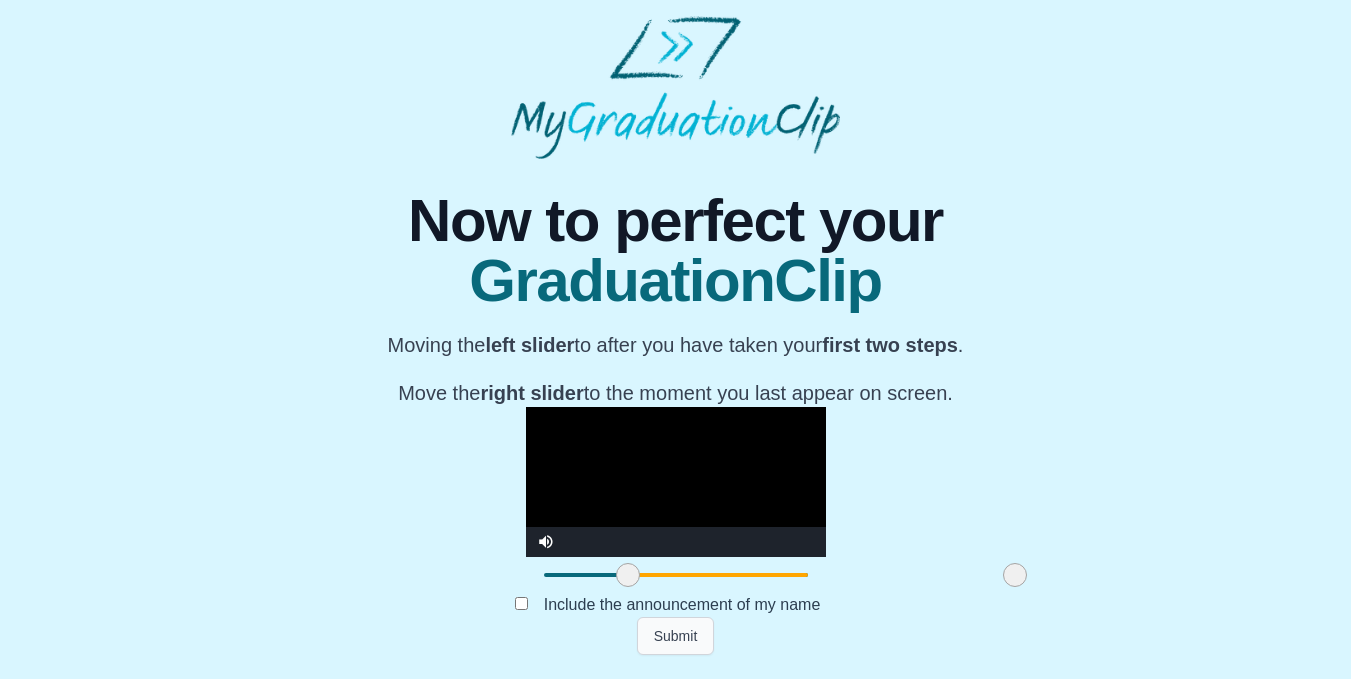 scroll, scrollTop: 0, scrollLeft: 0, axis: both 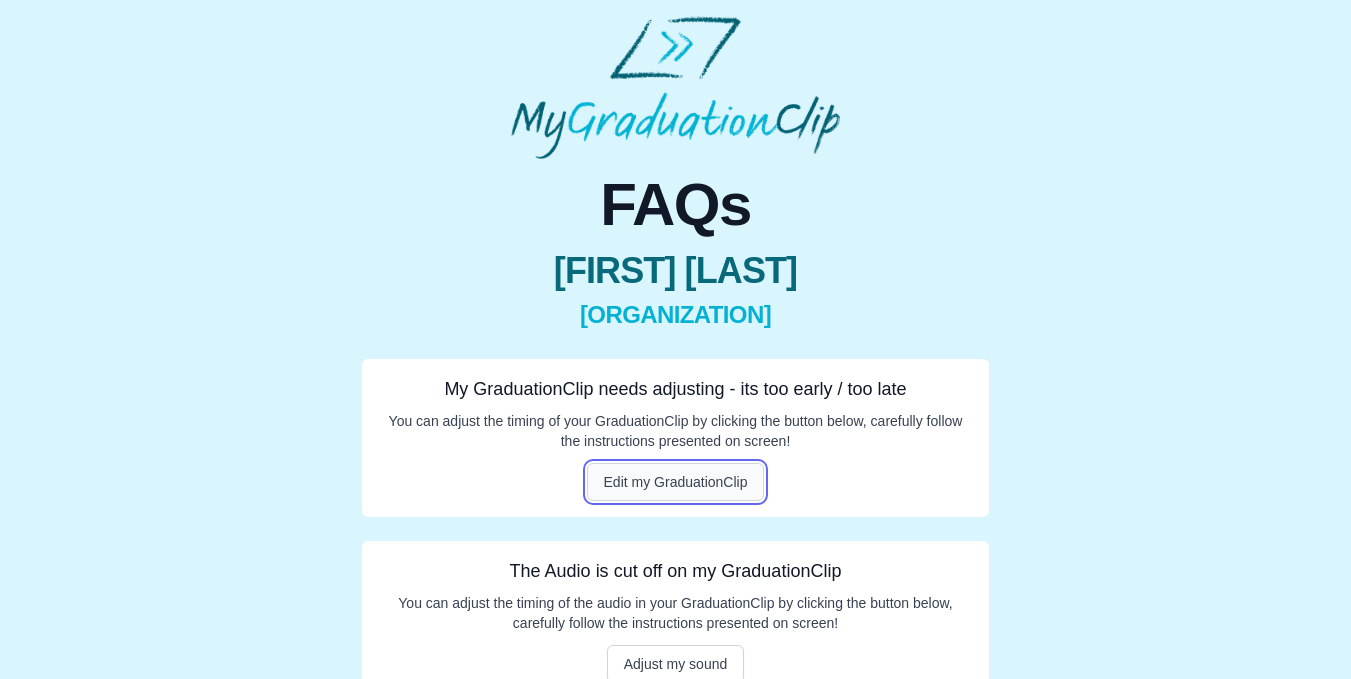 click on "Edit my GraduationClip" at bounding box center [676, 482] 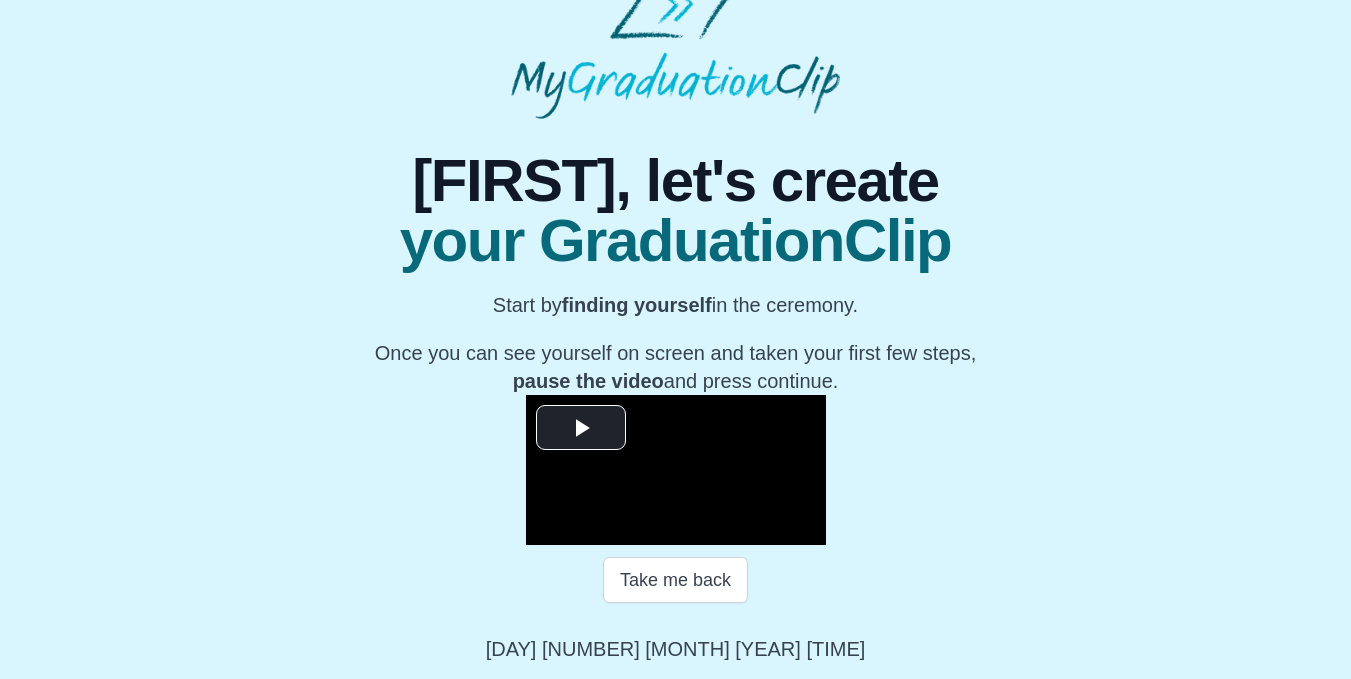 scroll, scrollTop: 270, scrollLeft: 0, axis: vertical 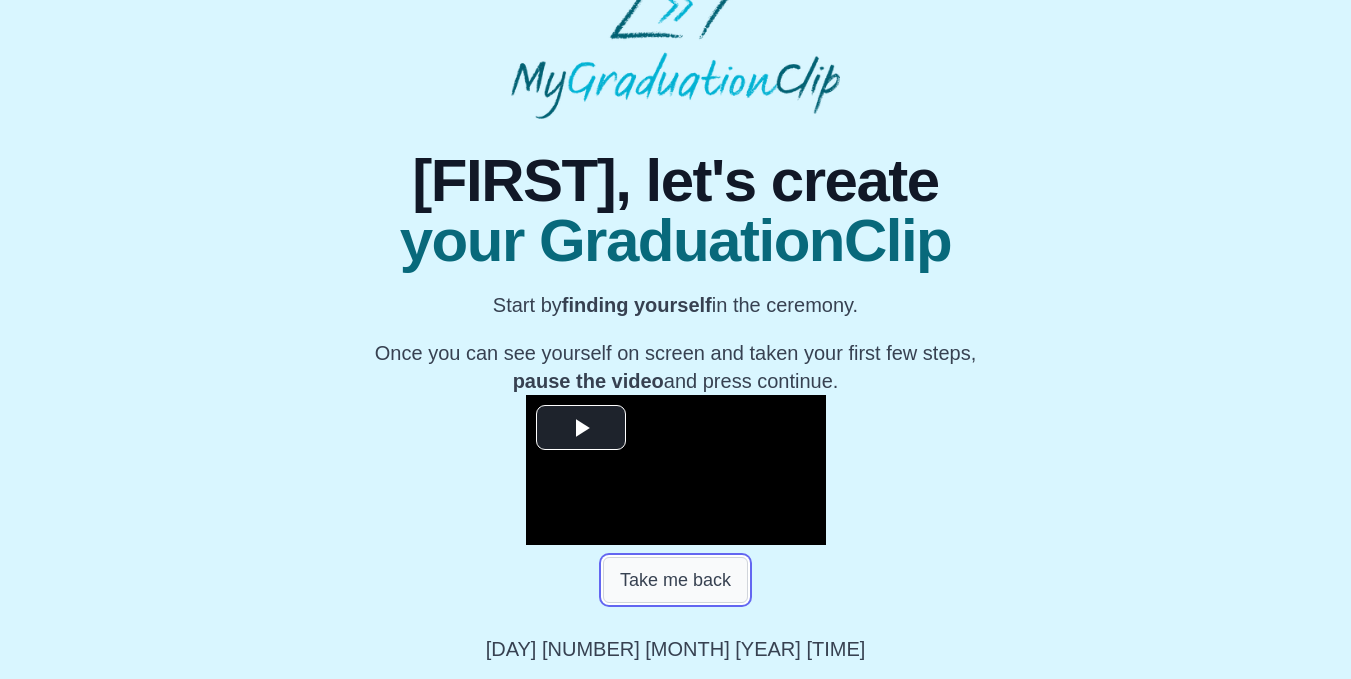 click on "Take me back" at bounding box center (675, 580) 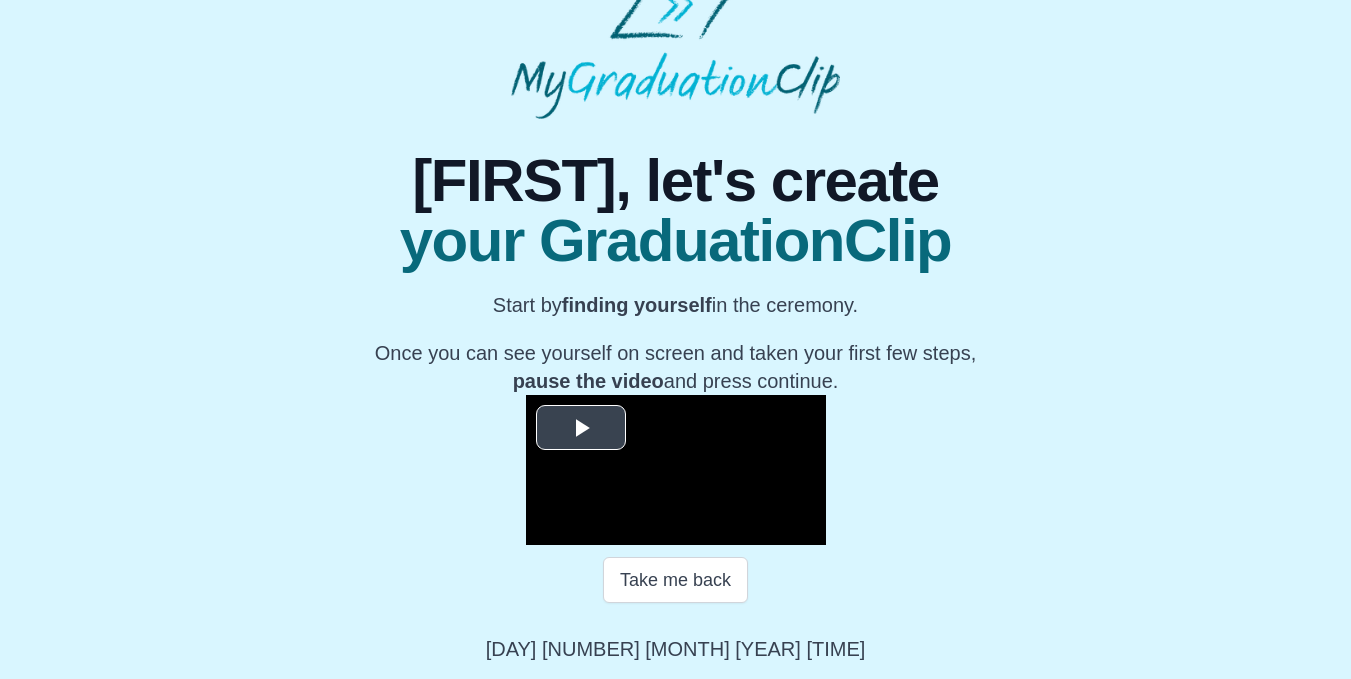 click at bounding box center (581, 428) 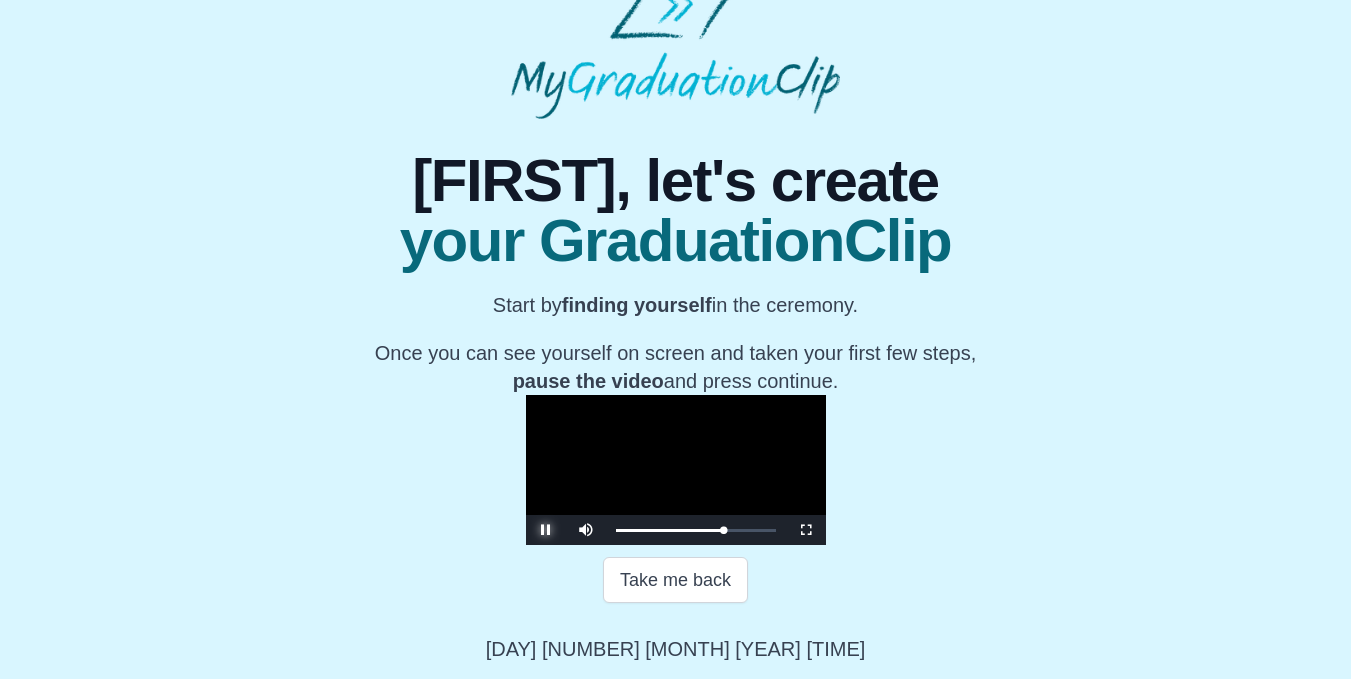 click at bounding box center [546, 530] 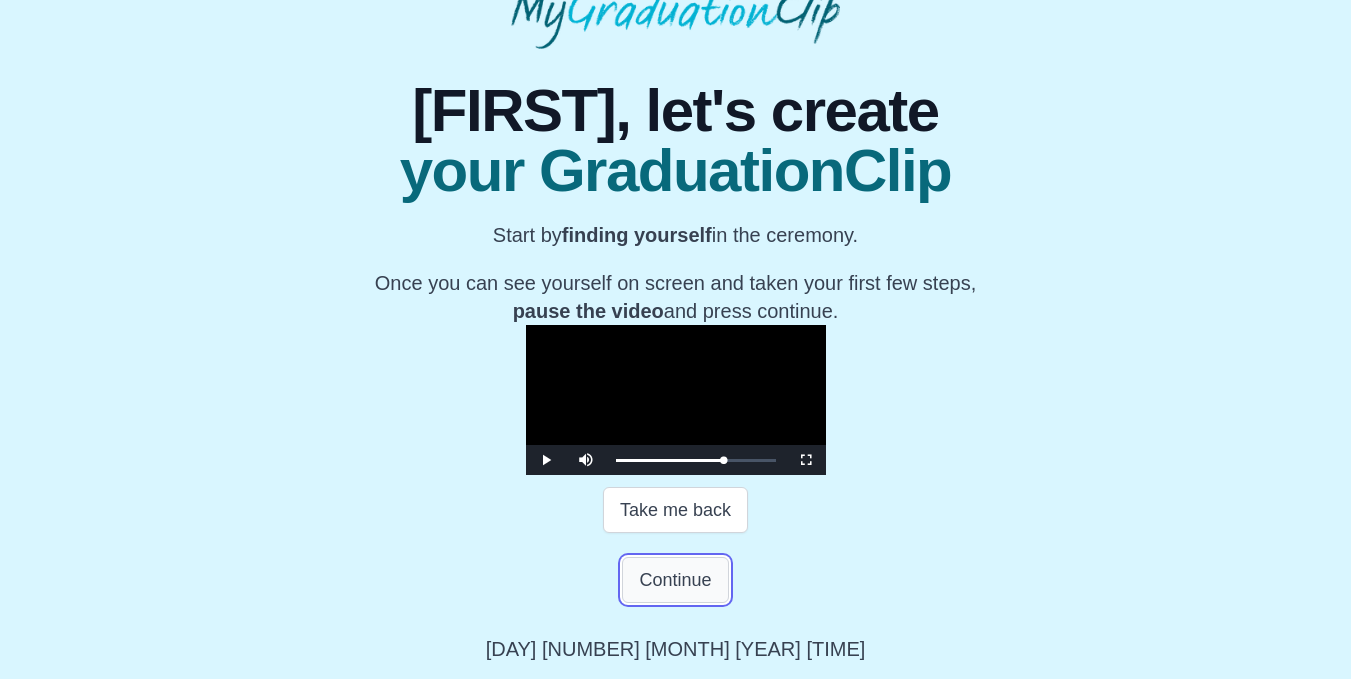 click on "Continue" at bounding box center (675, 580) 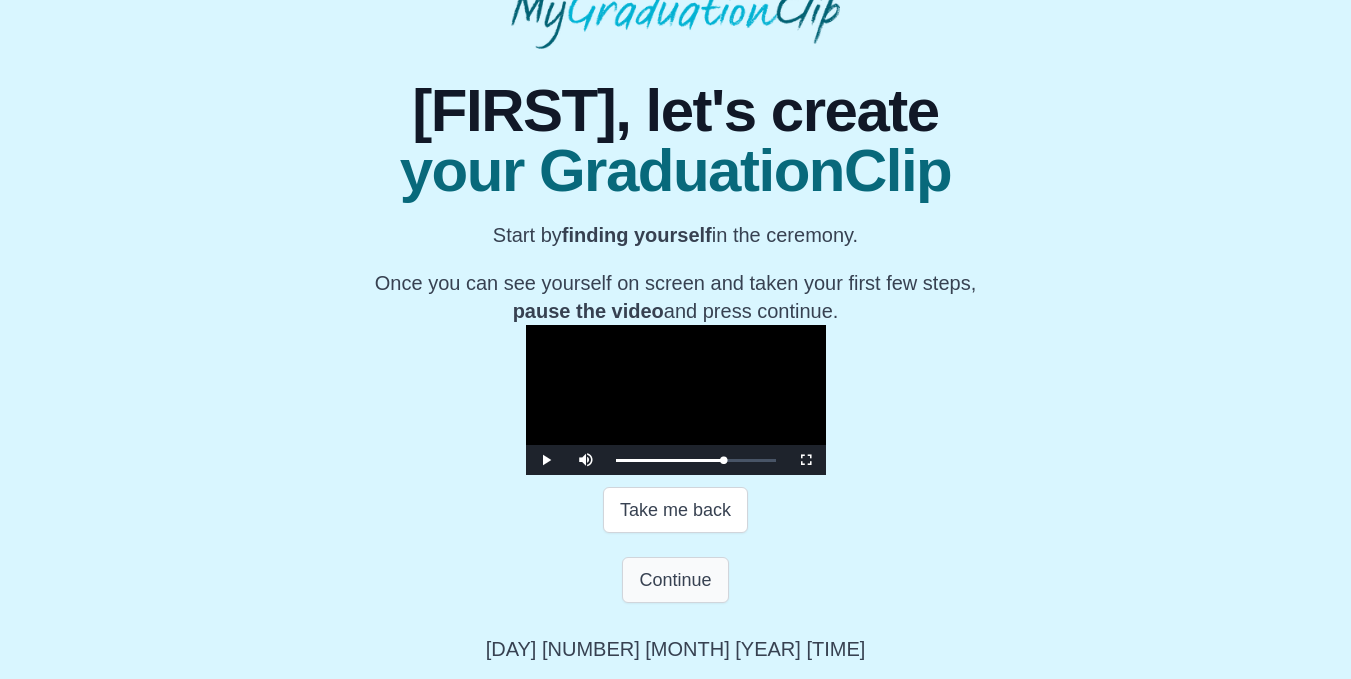 scroll, scrollTop: 0, scrollLeft: 0, axis: both 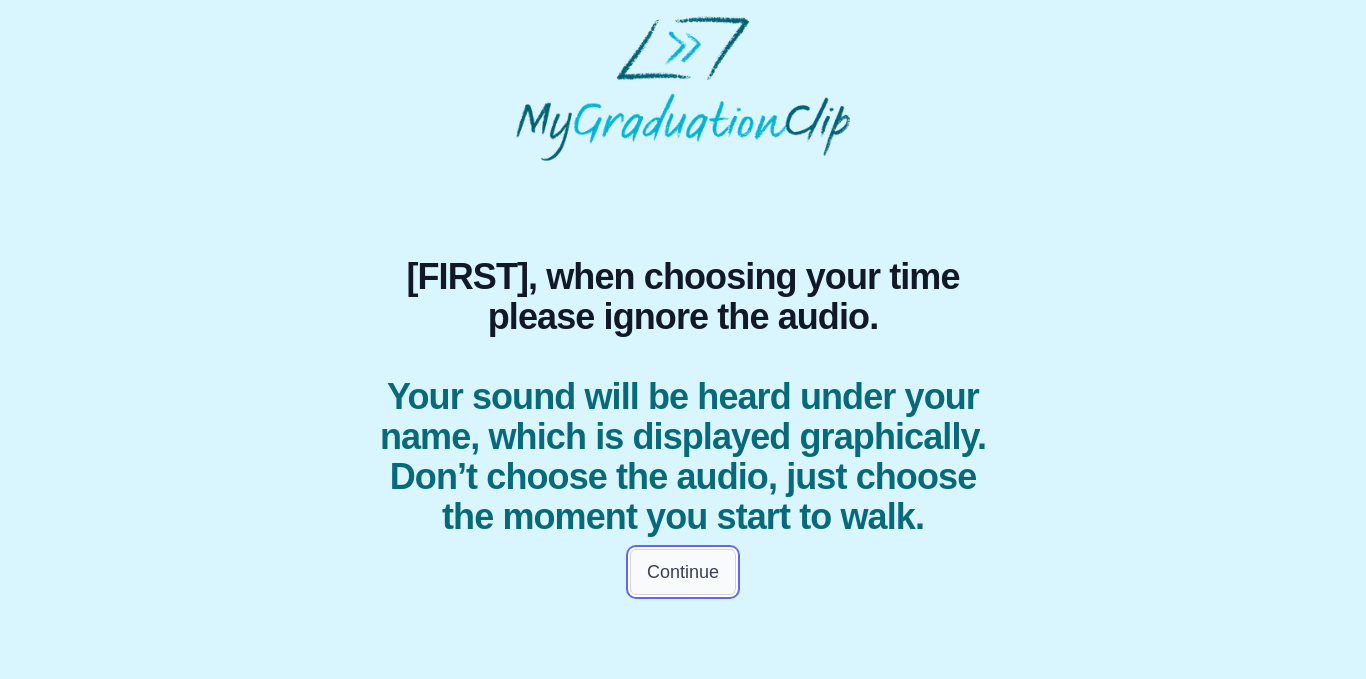 click on "Continue" at bounding box center (683, 572) 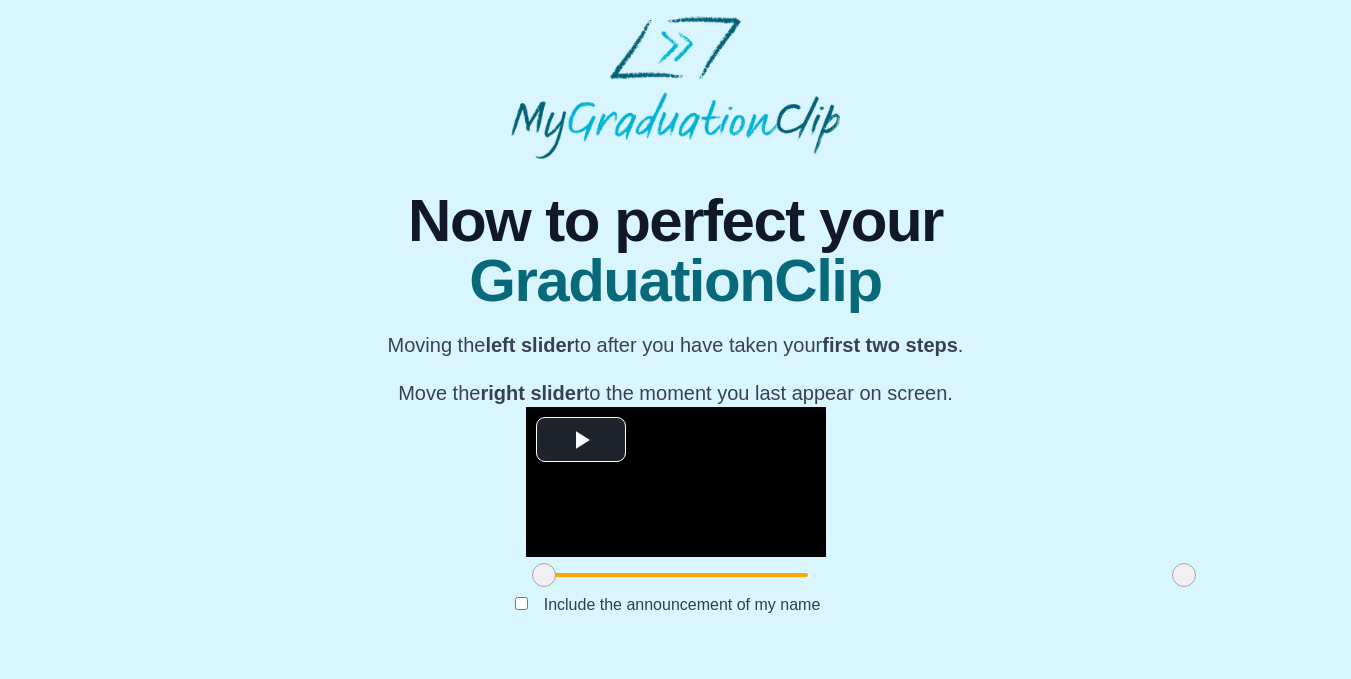 scroll, scrollTop: 223, scrollLeft: 0, axis: vertical 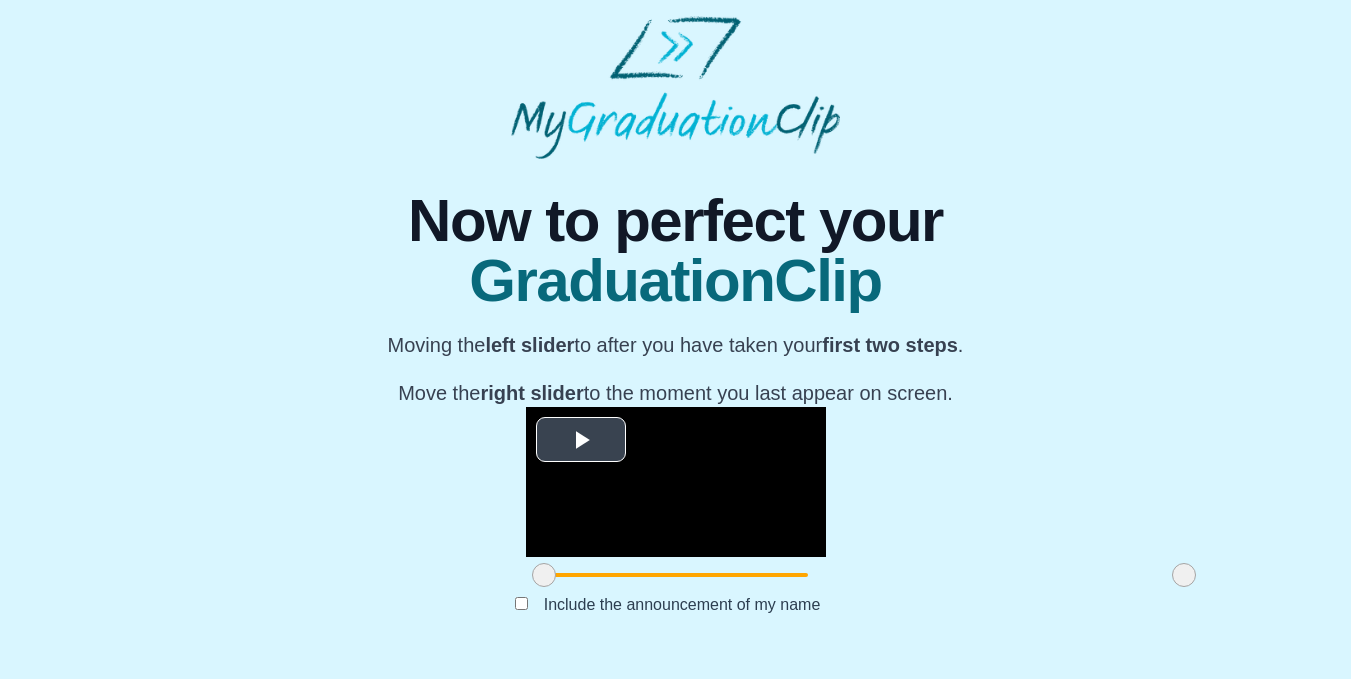 click at bounding box center (581, 440) 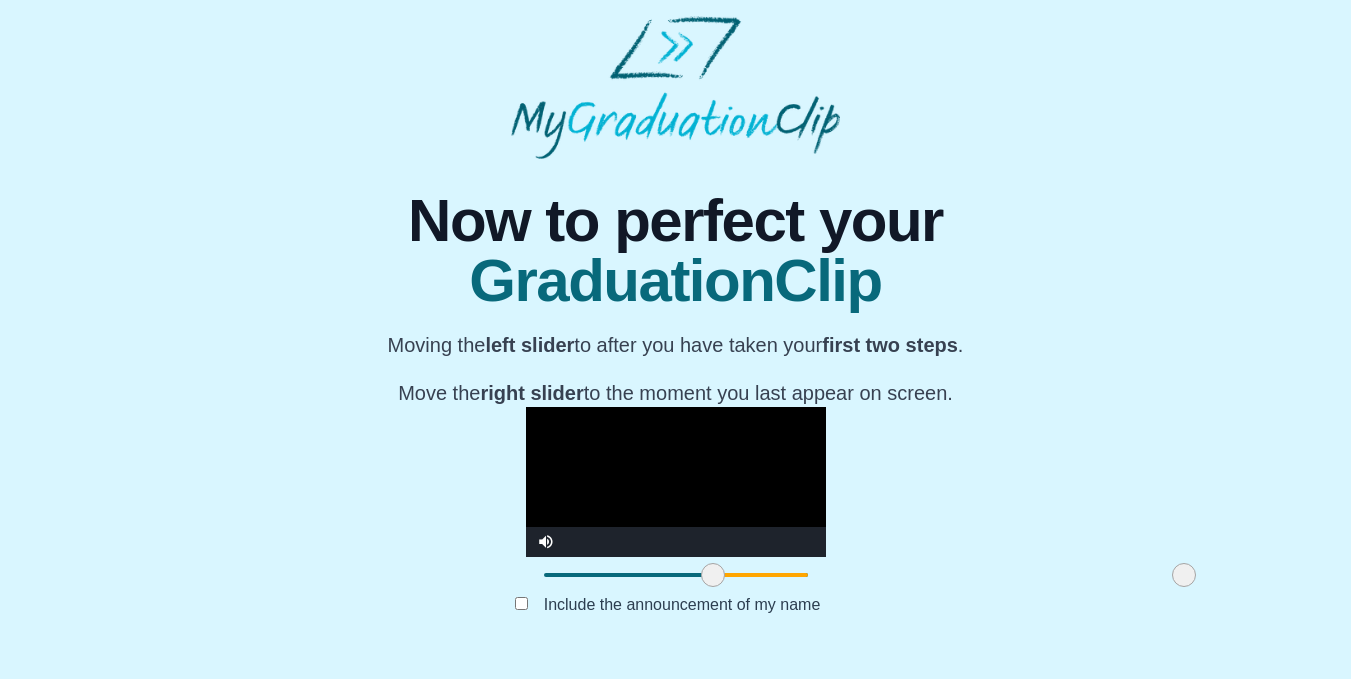 drag, startPoint x: 361, startPoint y: 585, endPoint x: 530, endPoint y: 582, distance: 169.02663 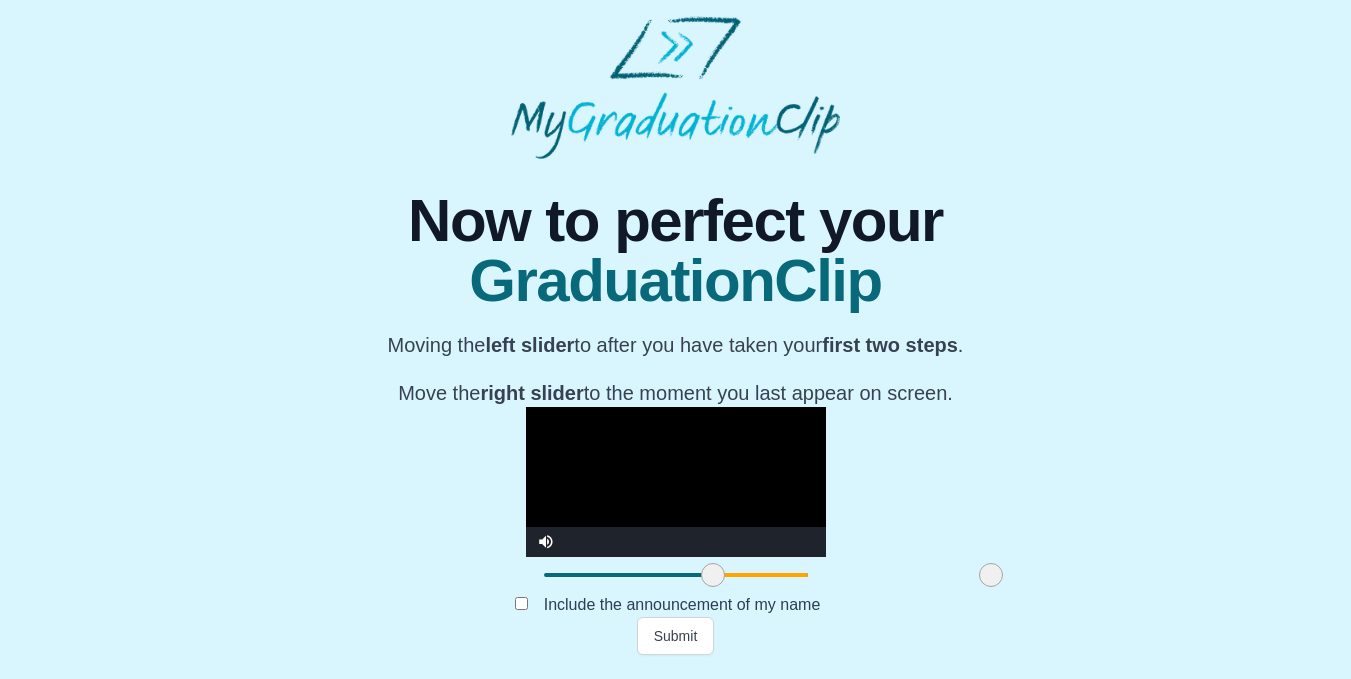 drag, startPoint x: 990, startPoint y: 584, endPoint x: 797, endPoint y: 581, distance: 193.02332 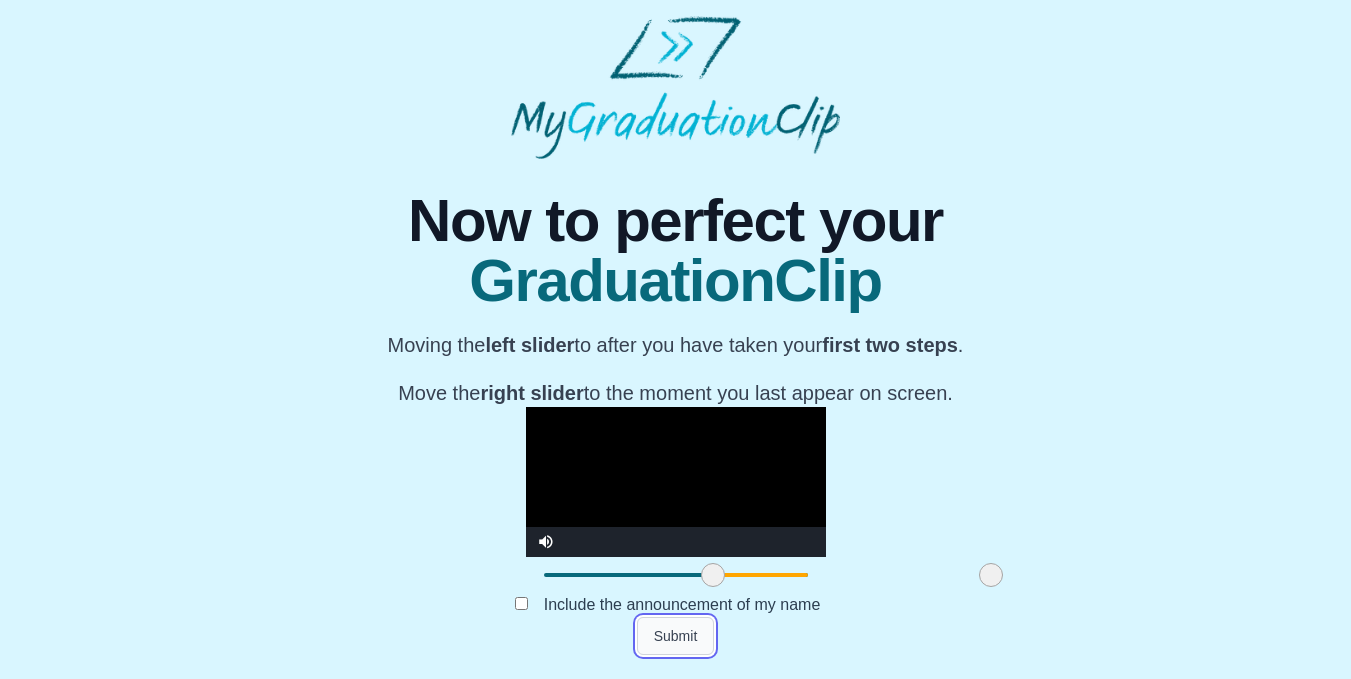 click on "Submit" at bounding box center (676, 636) 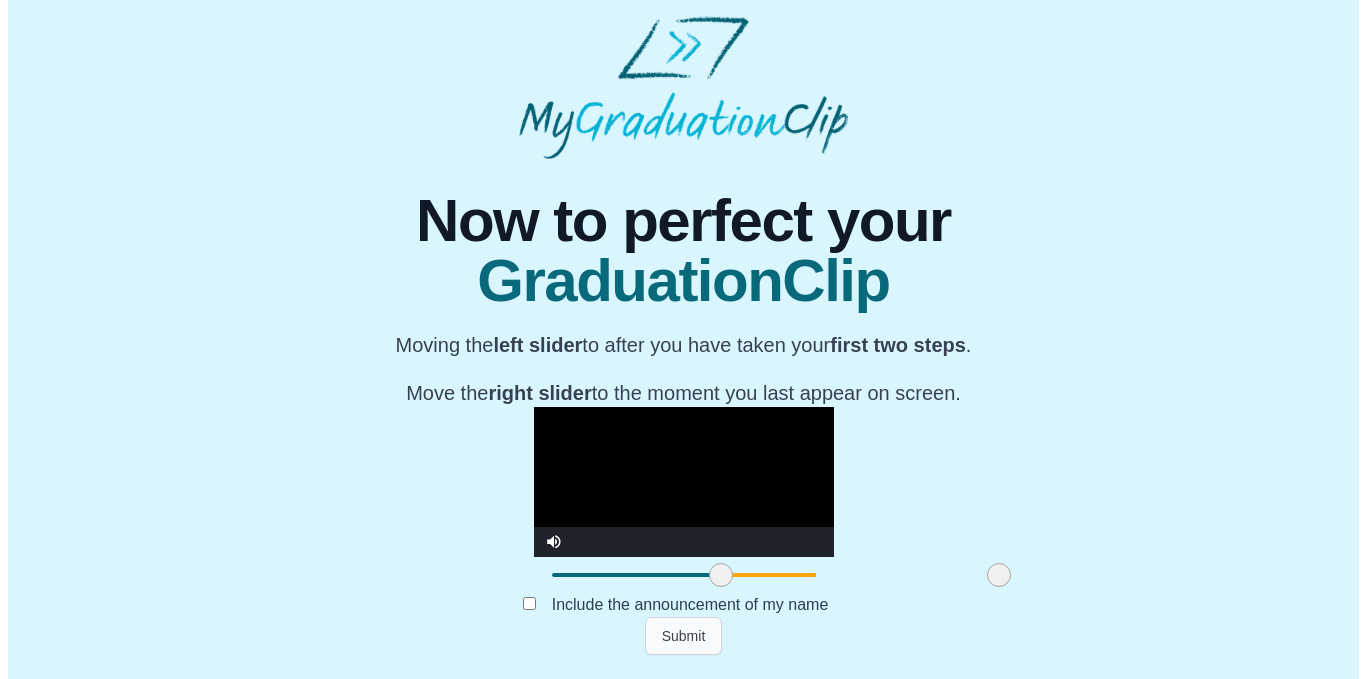 scroll, scrollTop: 0, scrollLeft: 0, axis: both 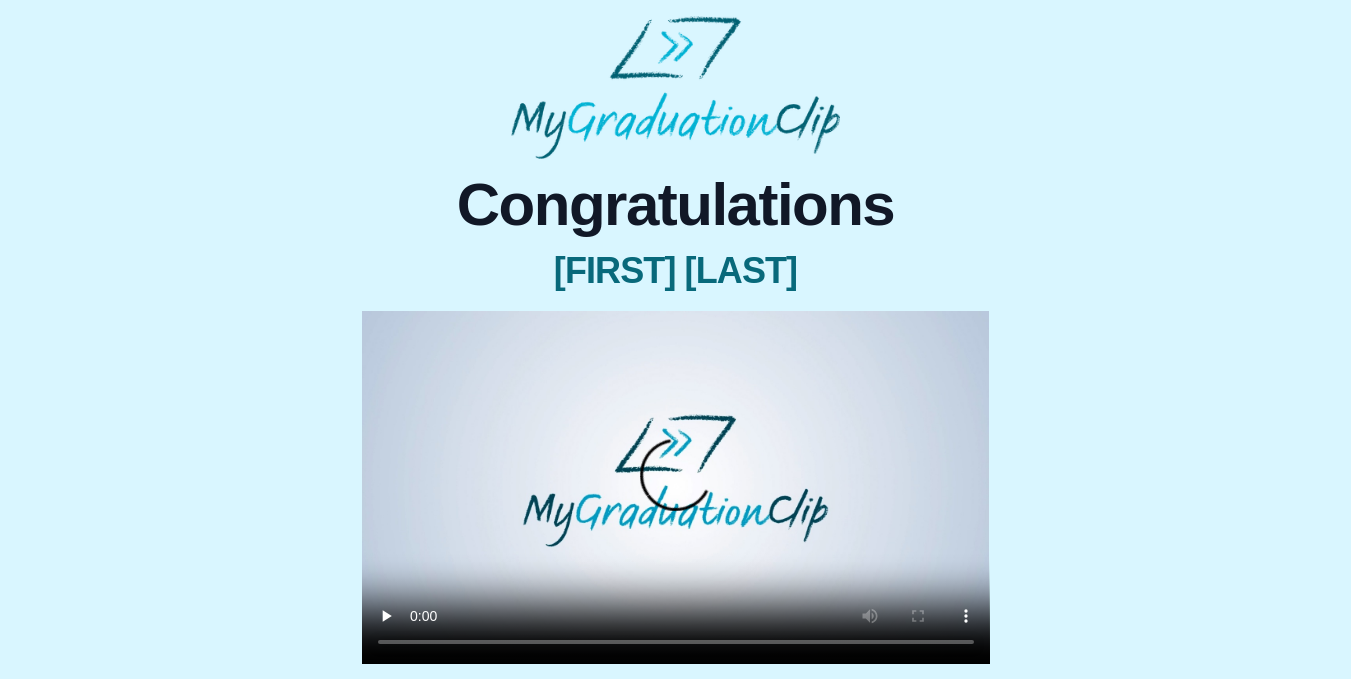 type 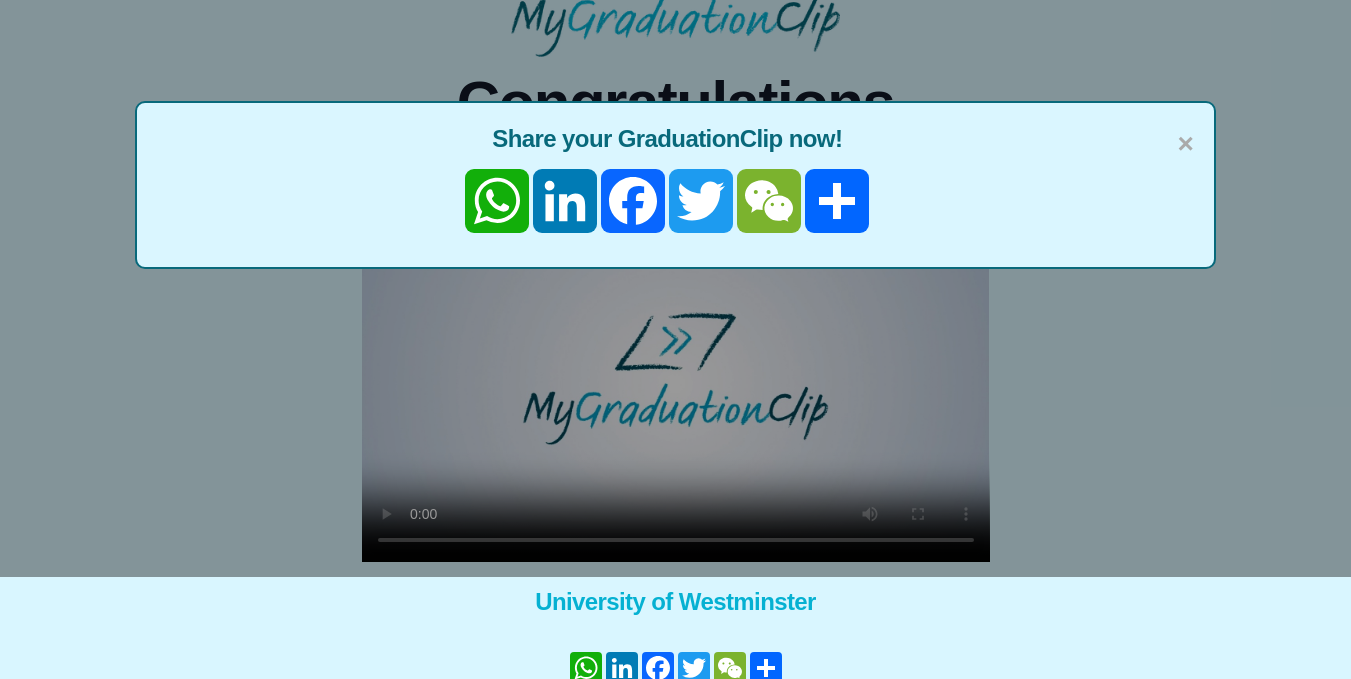 scroll, scrollTop: 103, scrollLeft: 0, axis: vertical 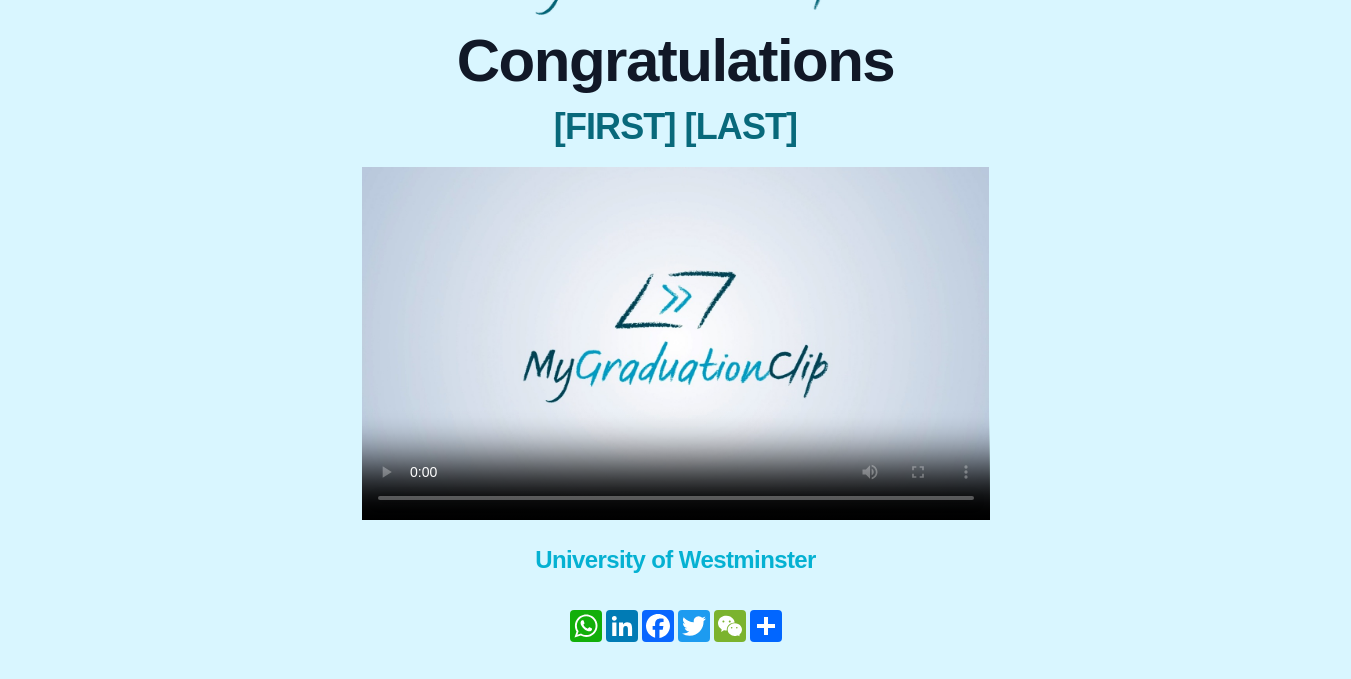 type 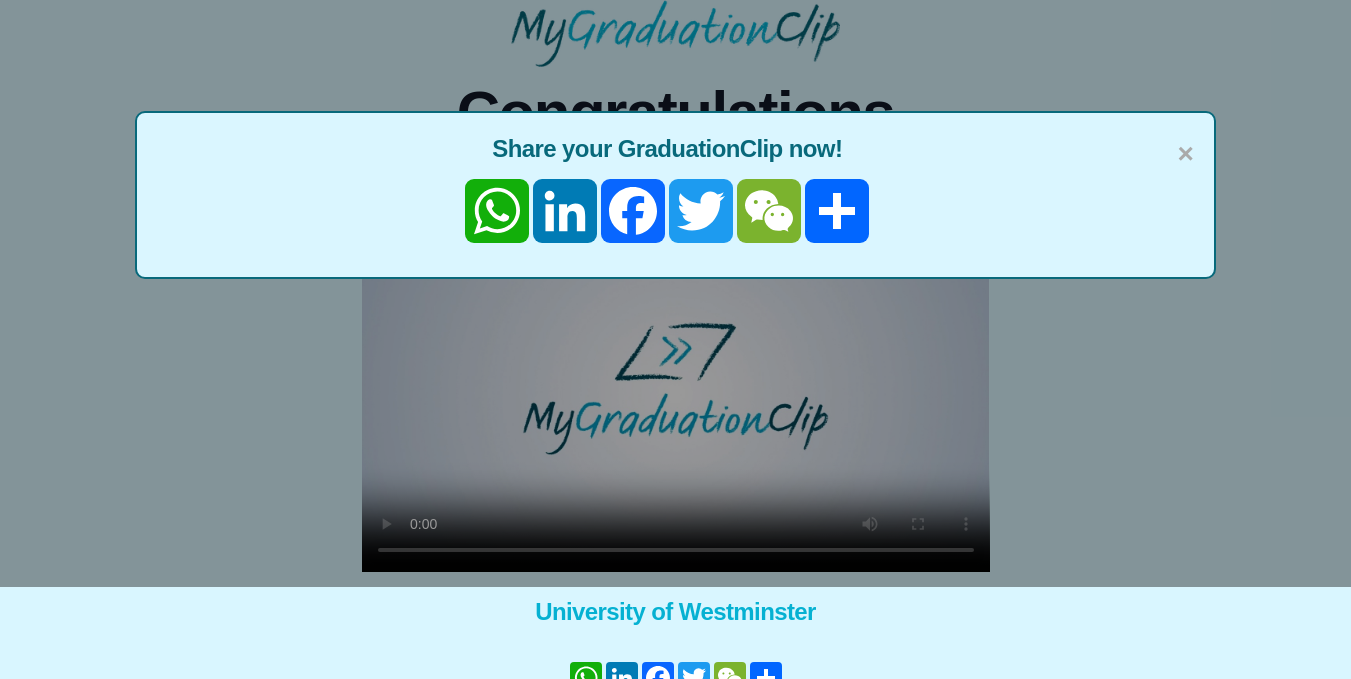 scroll, scrollTop: 63, scrollLeft: 0, axis: vertical 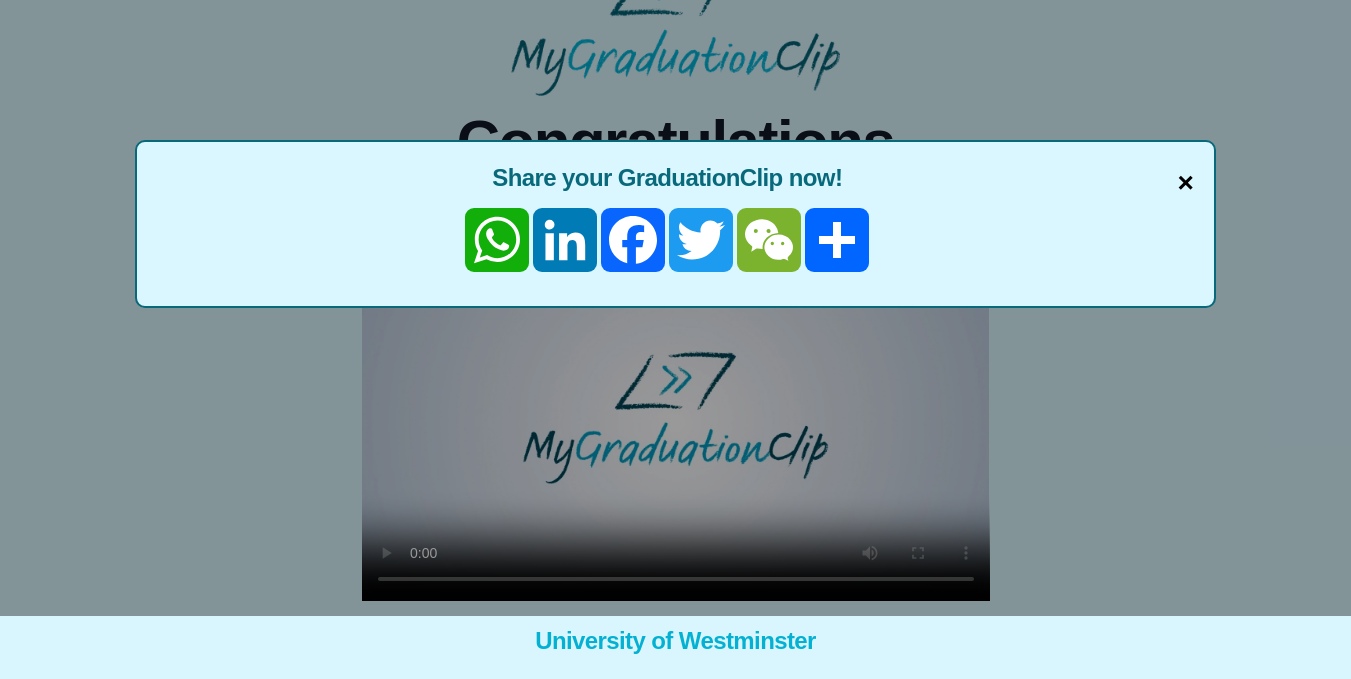click on "×" at bounding box center (1186, 183) 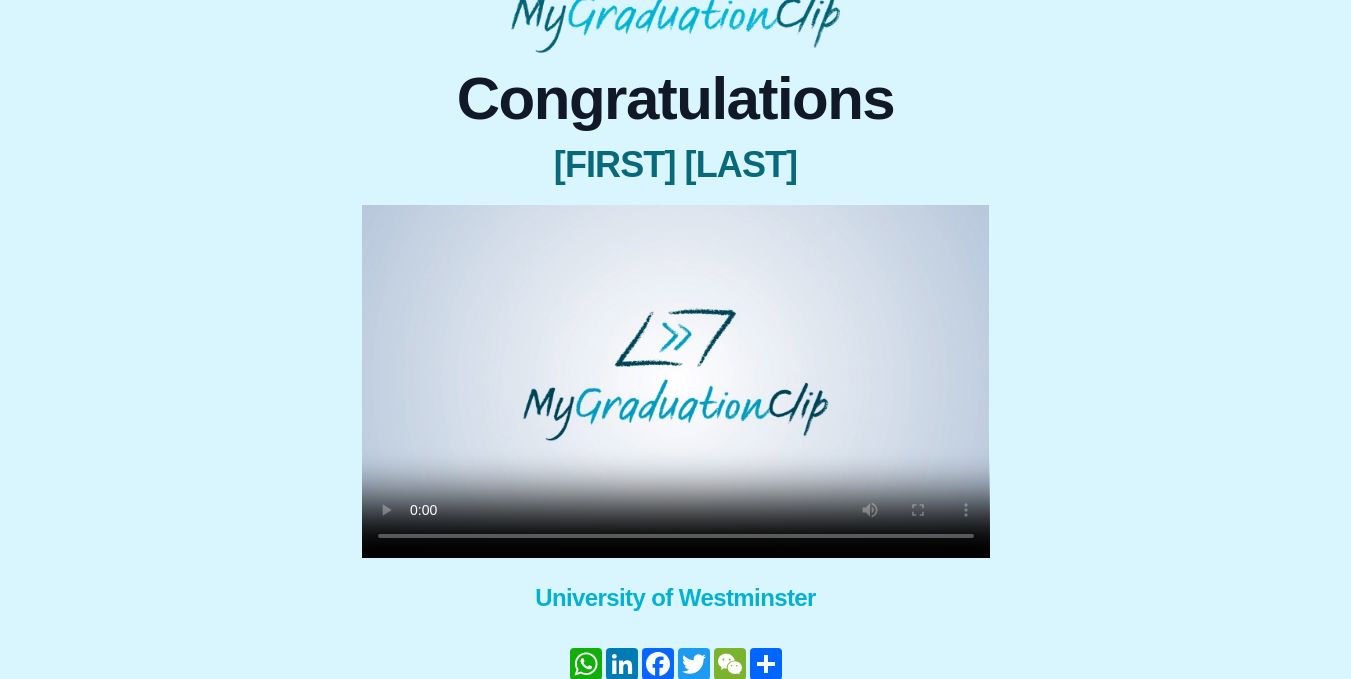 scroll, scrollTop: 227, scrollLeft: 0, axis: vertical 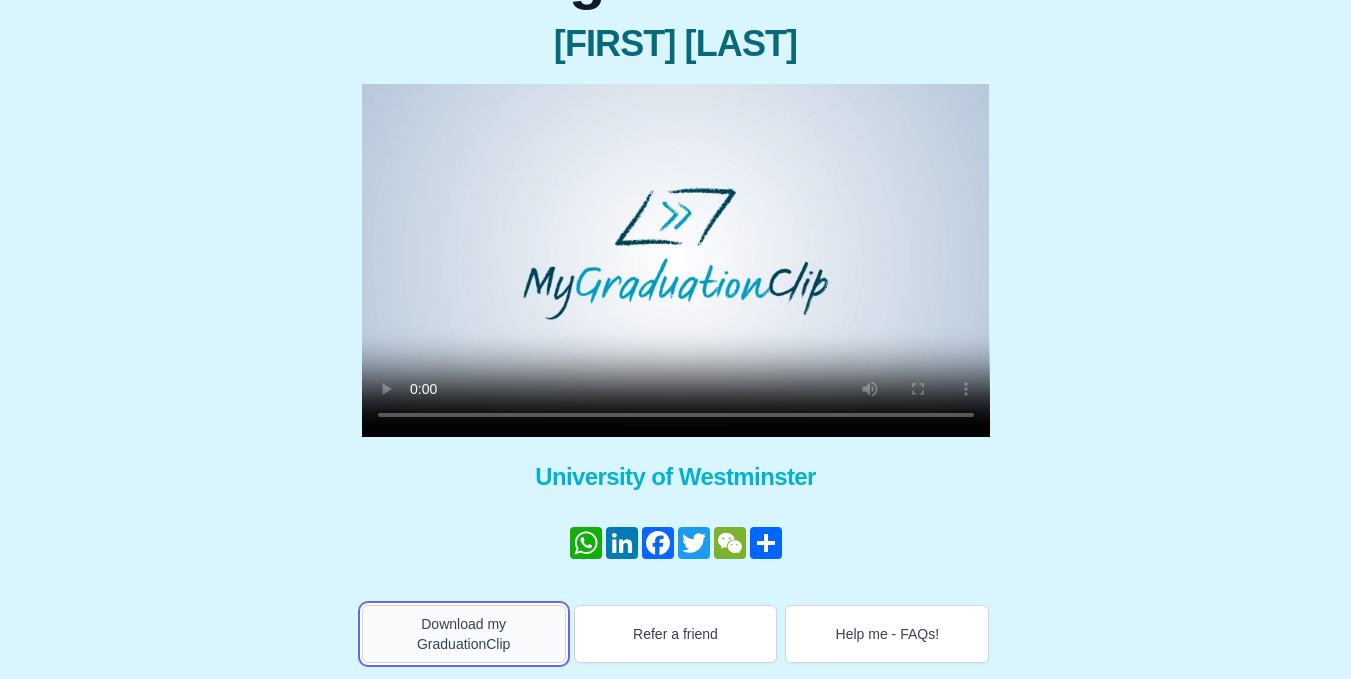 click on "Download my GraduationClip" at bounding box center (464, 634) 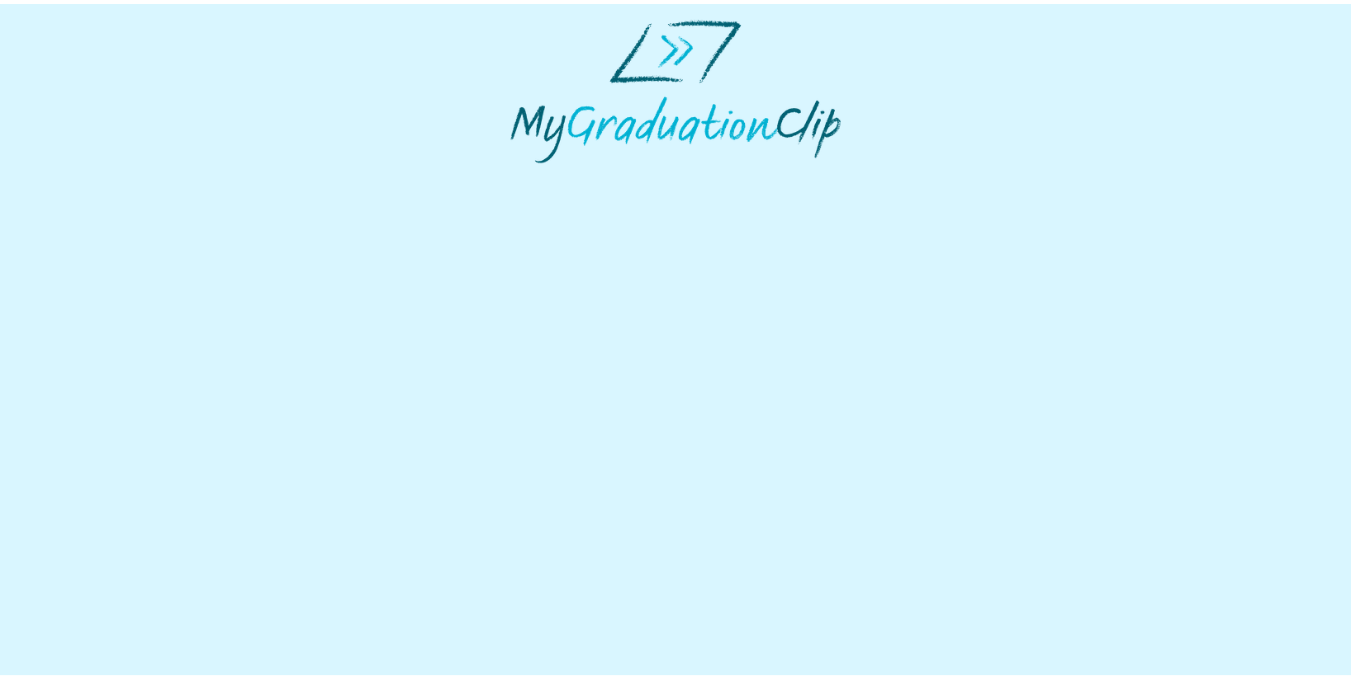 scroll, scrollTop: 0, scrollLeft: 0, axis: both 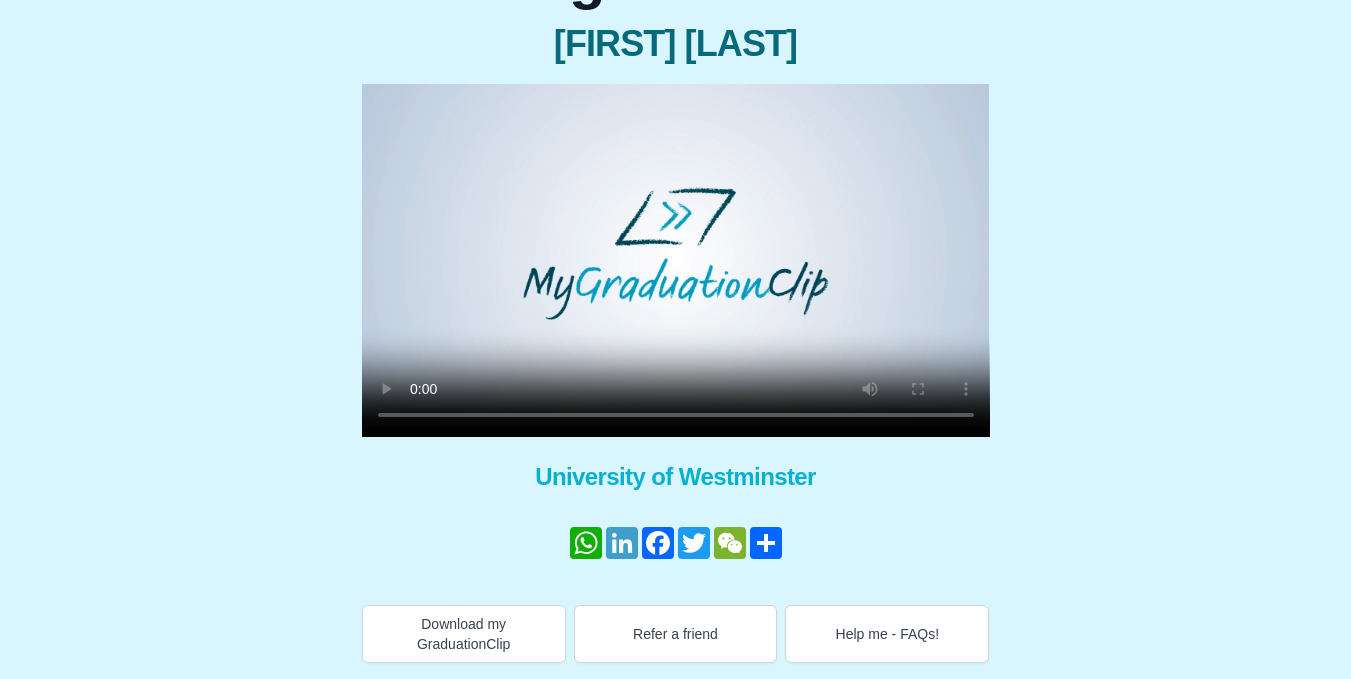click on "LinkedIn" at bounding box center (622, 543) 